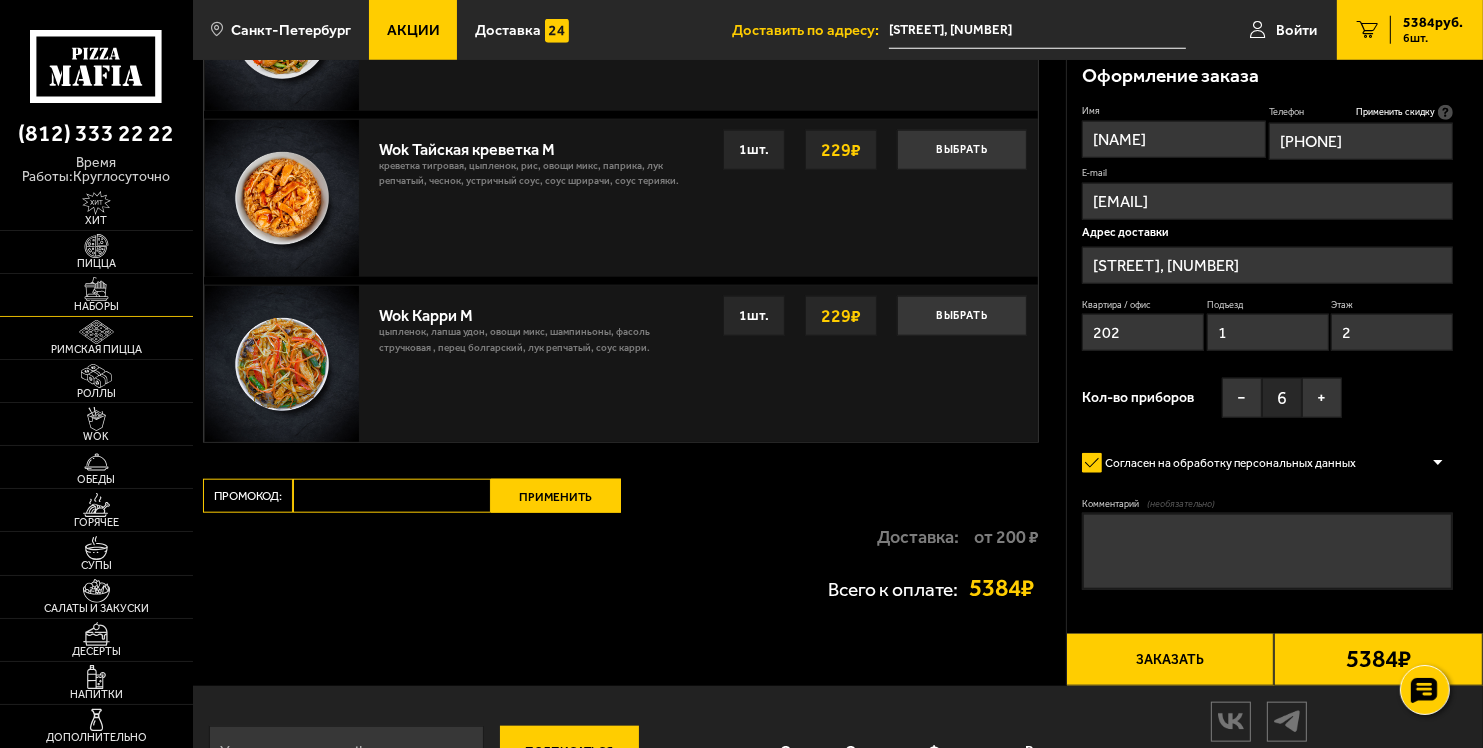 scroll, scrollTop: 1981, scrollLeft: 0, axis: vertical 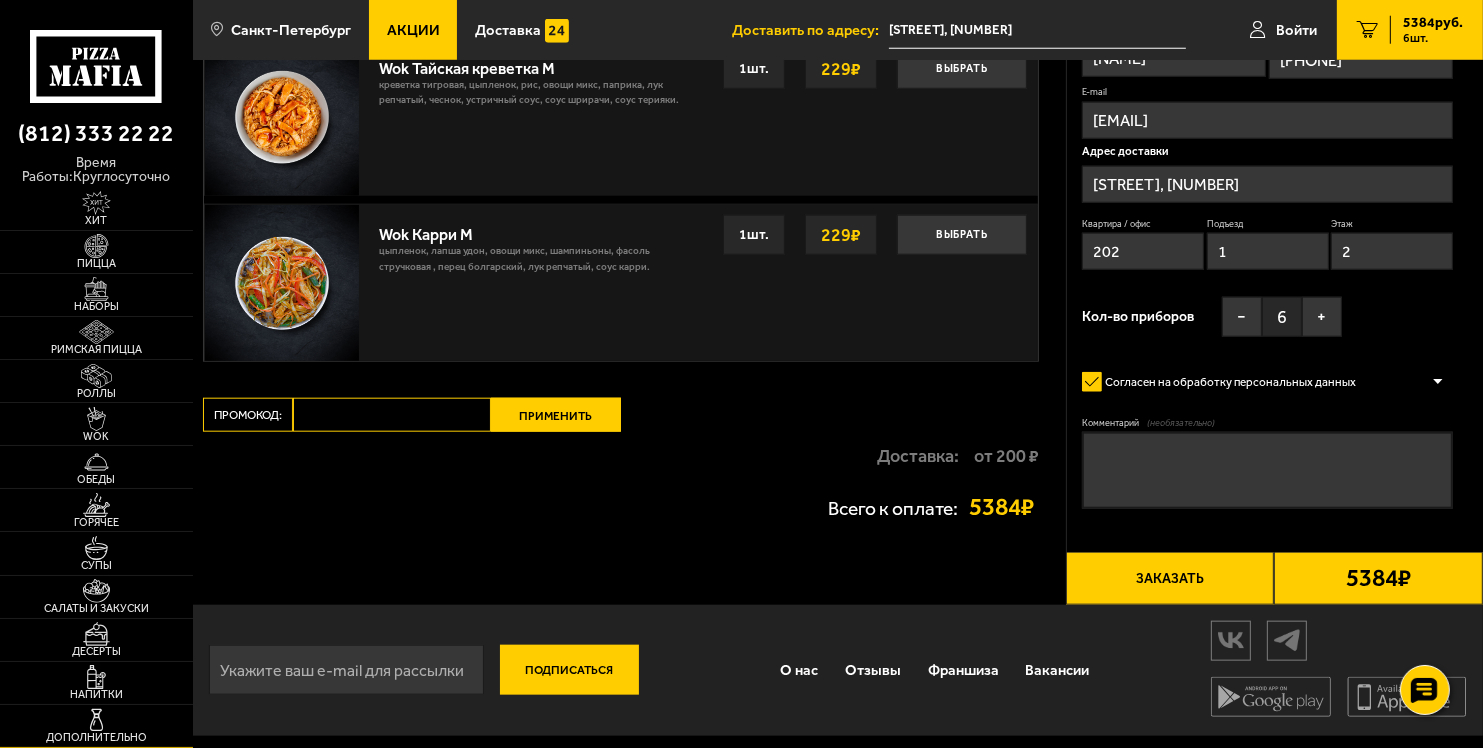 click at bounding box center (96, 720) 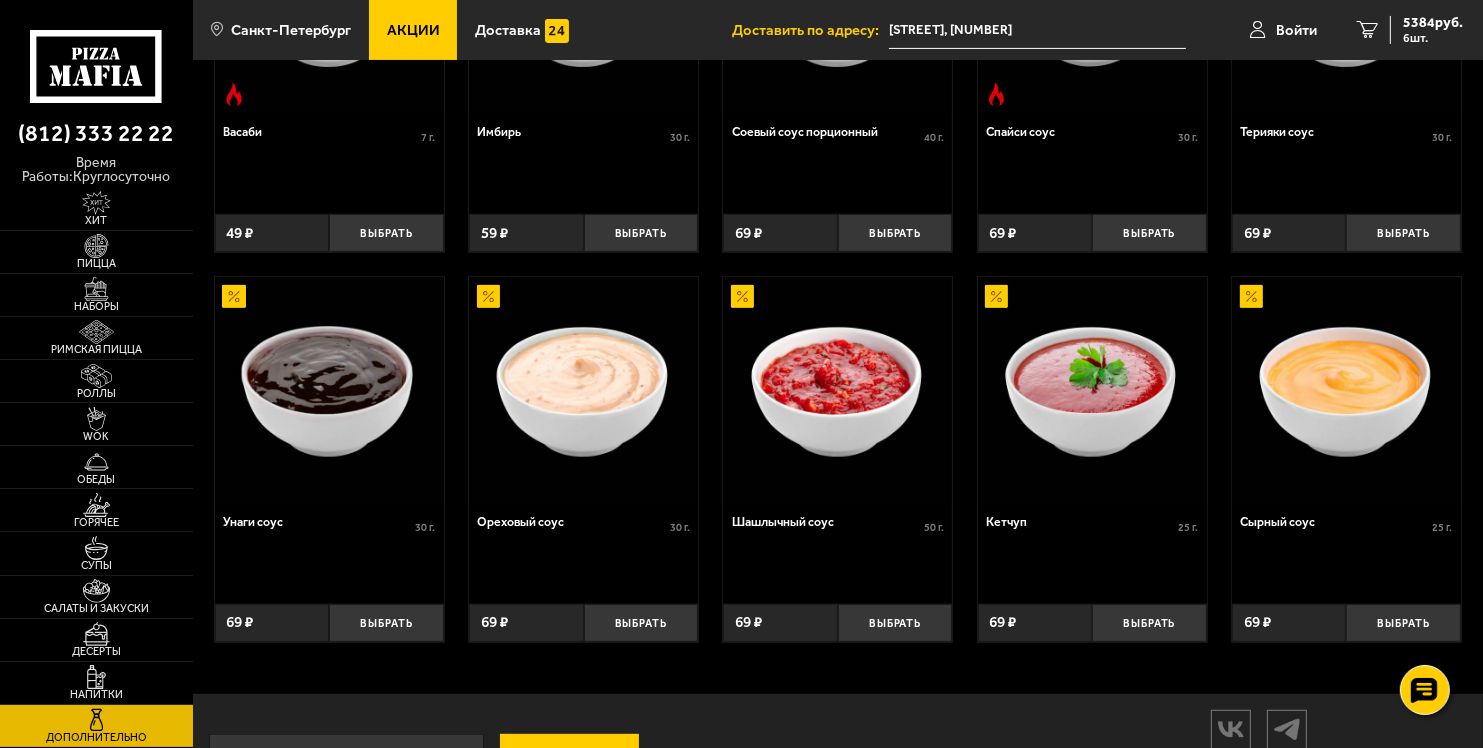 scroll, scrollTop: 700, scrollLeft: 0, axis: vertical 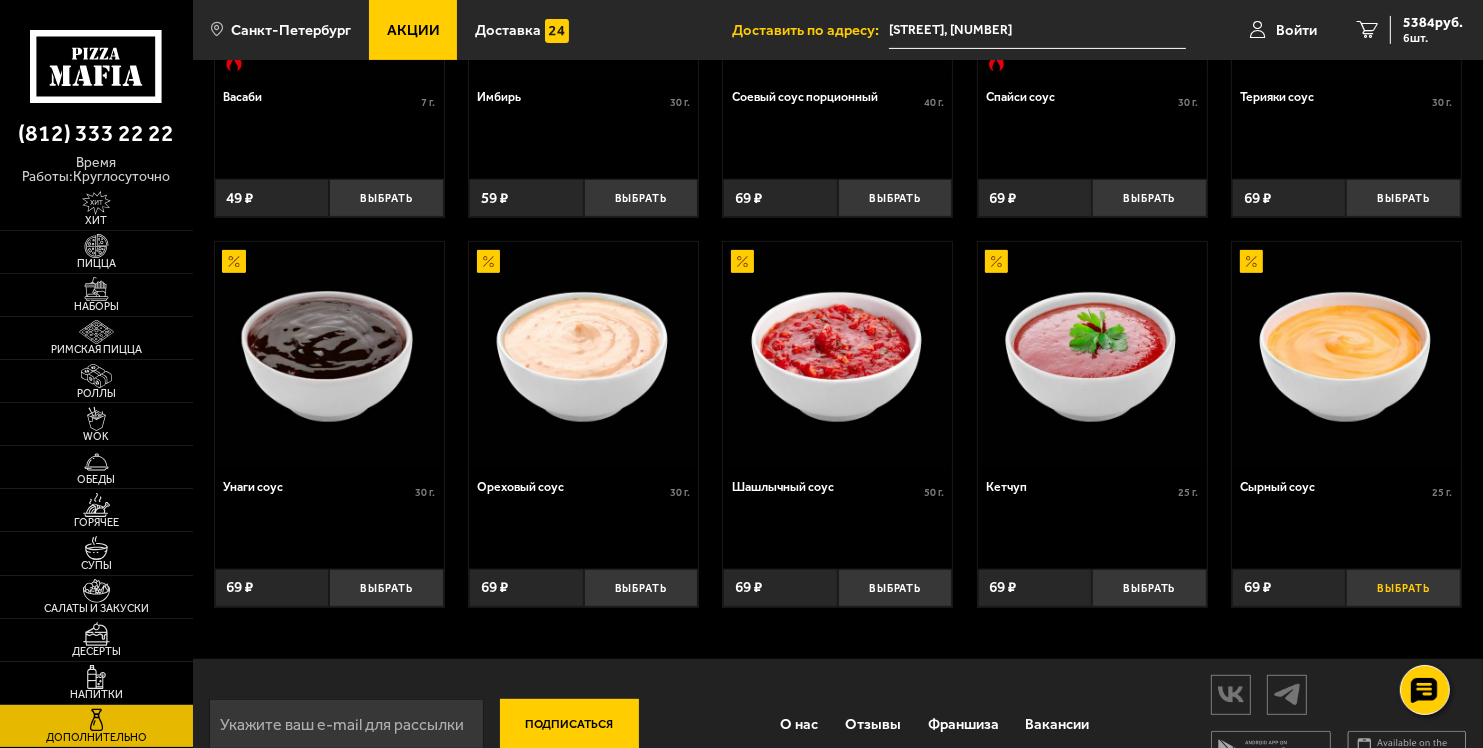 click on "Выбрать" at bounding box center [1403, 588] 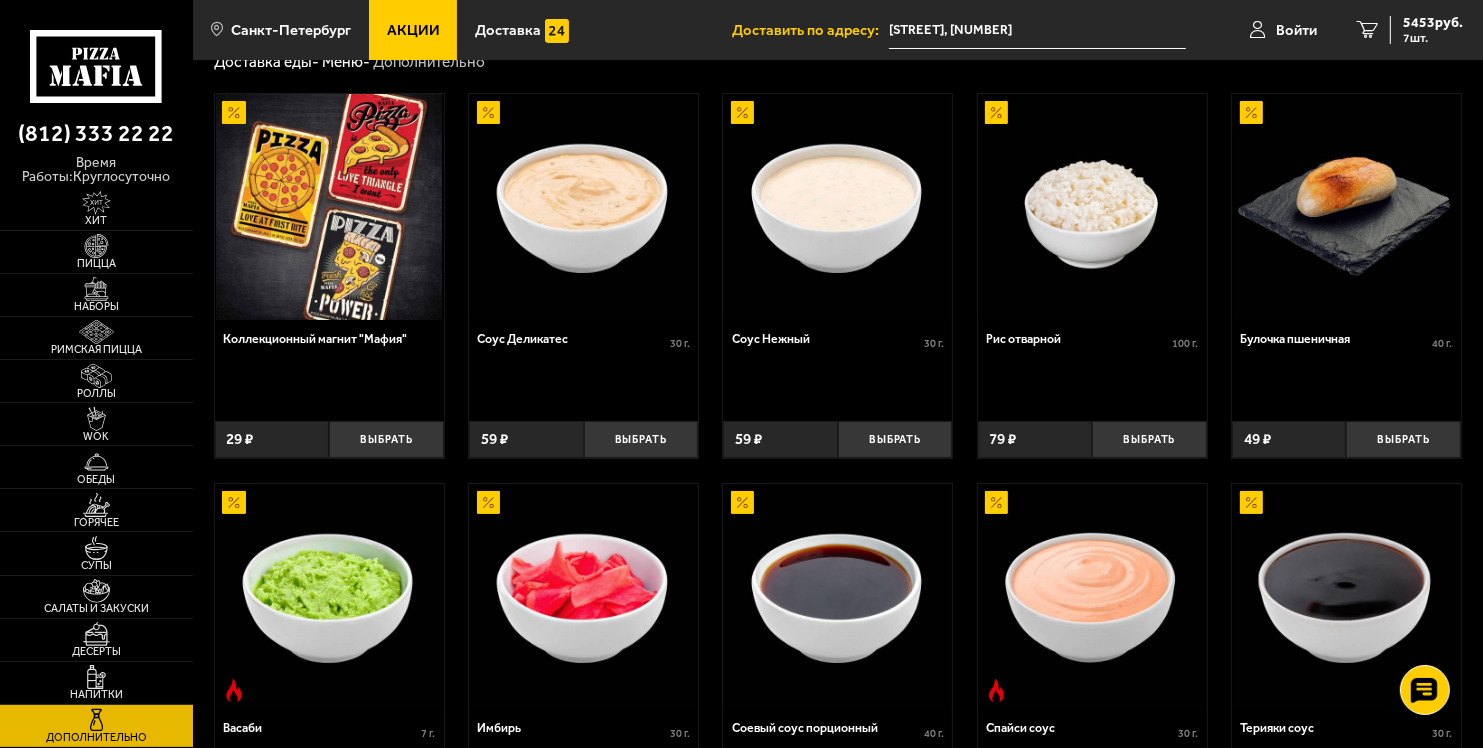scroll, scrollTop: 60, scrollLeft: 0, axis: vertical 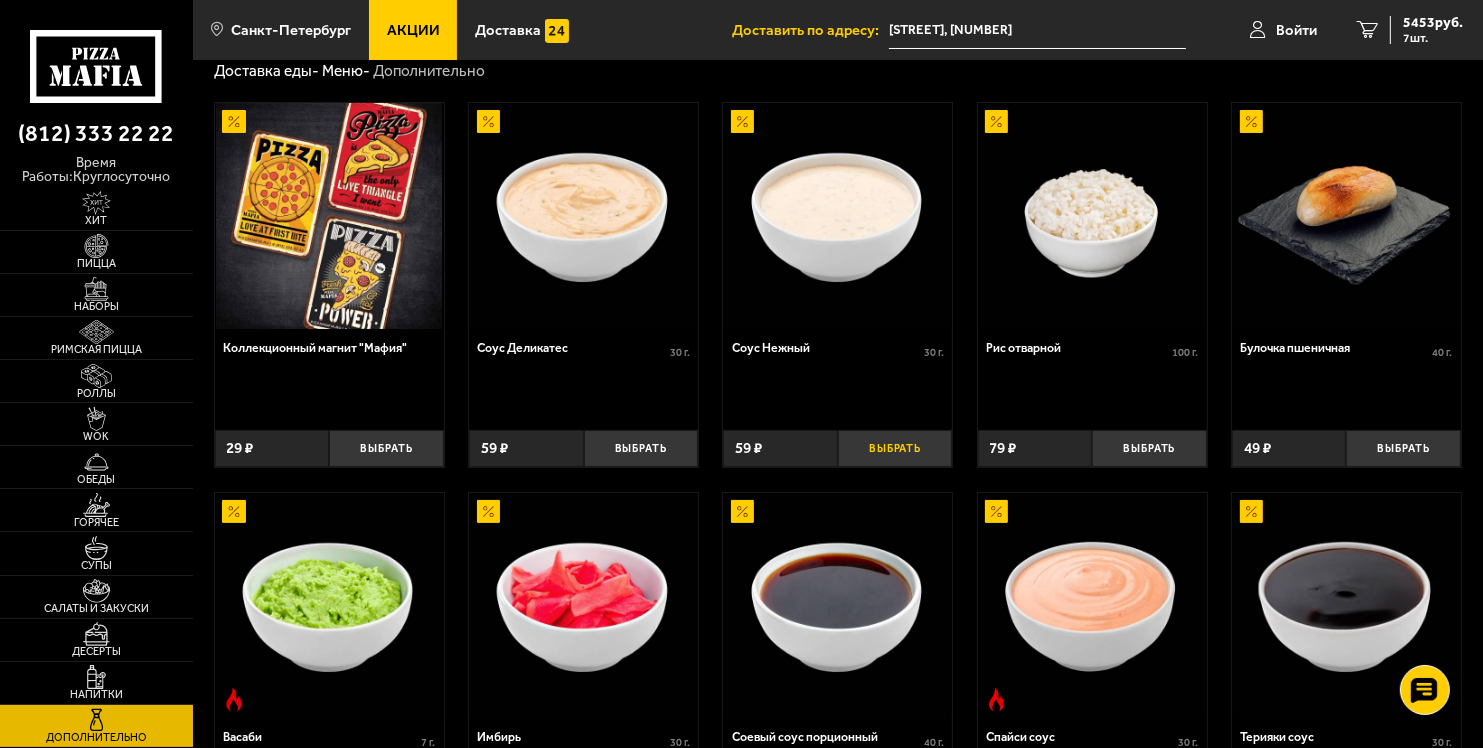 click on "Выбрать" at bounding box center [895, 449] 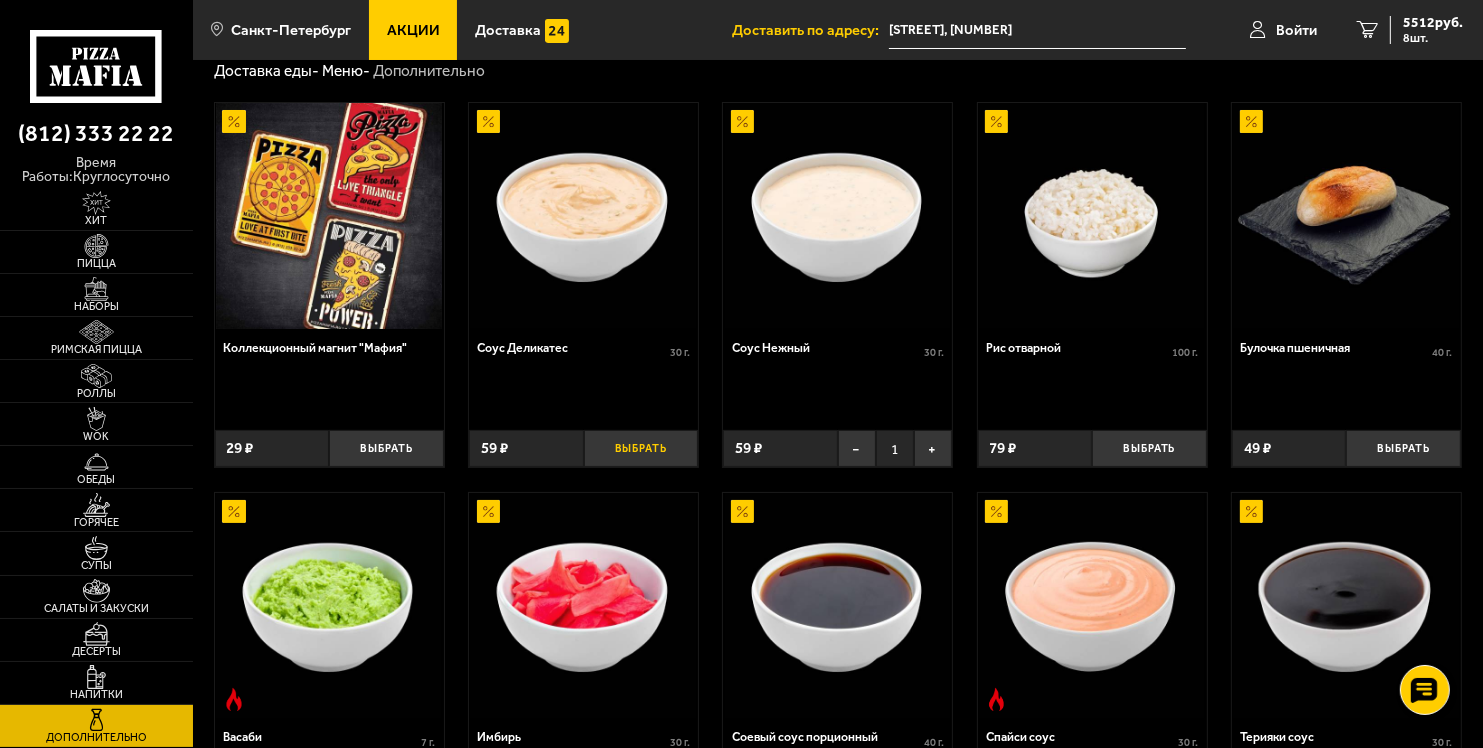 click on "Выбрать" at bounding box center [641, 449] 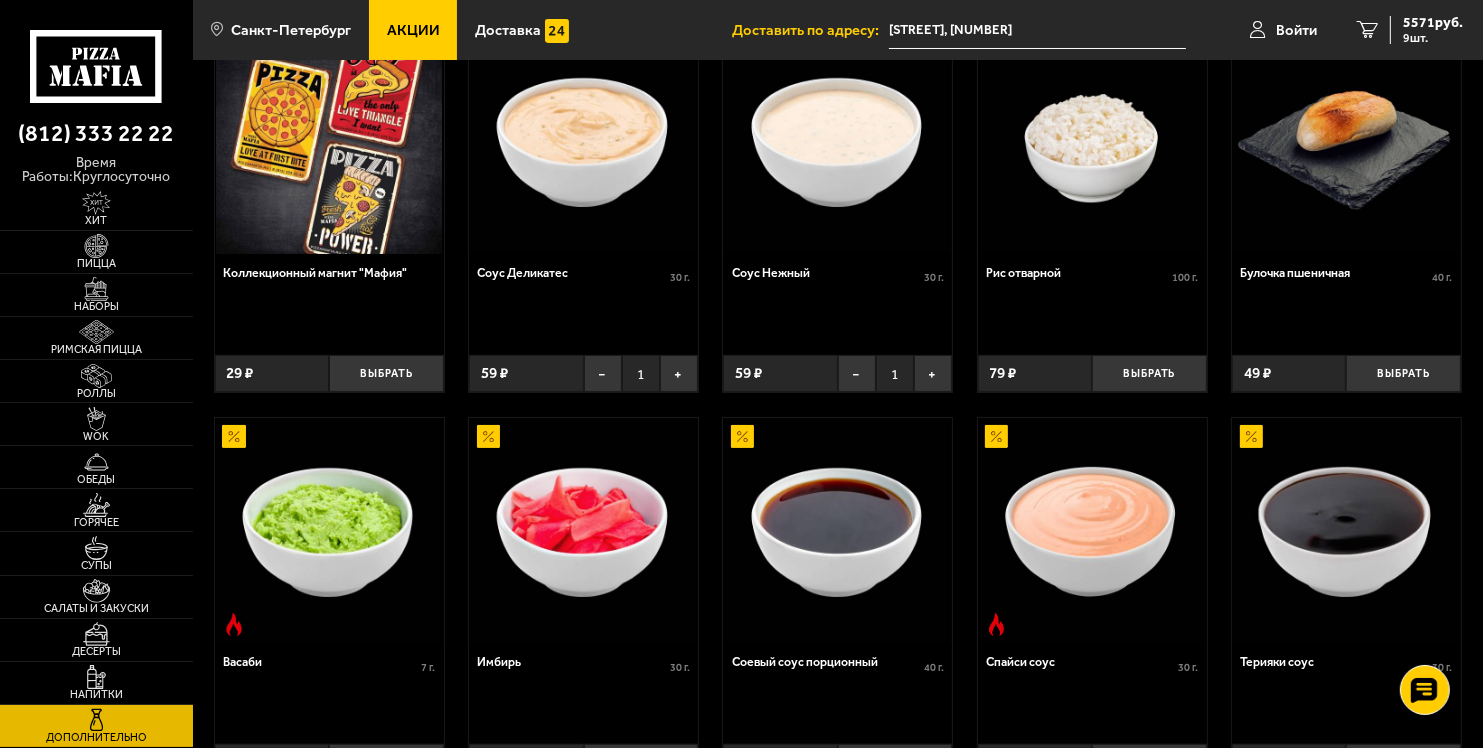 scroll, scrollTop: 0, scrollLeft: 0, axis: both 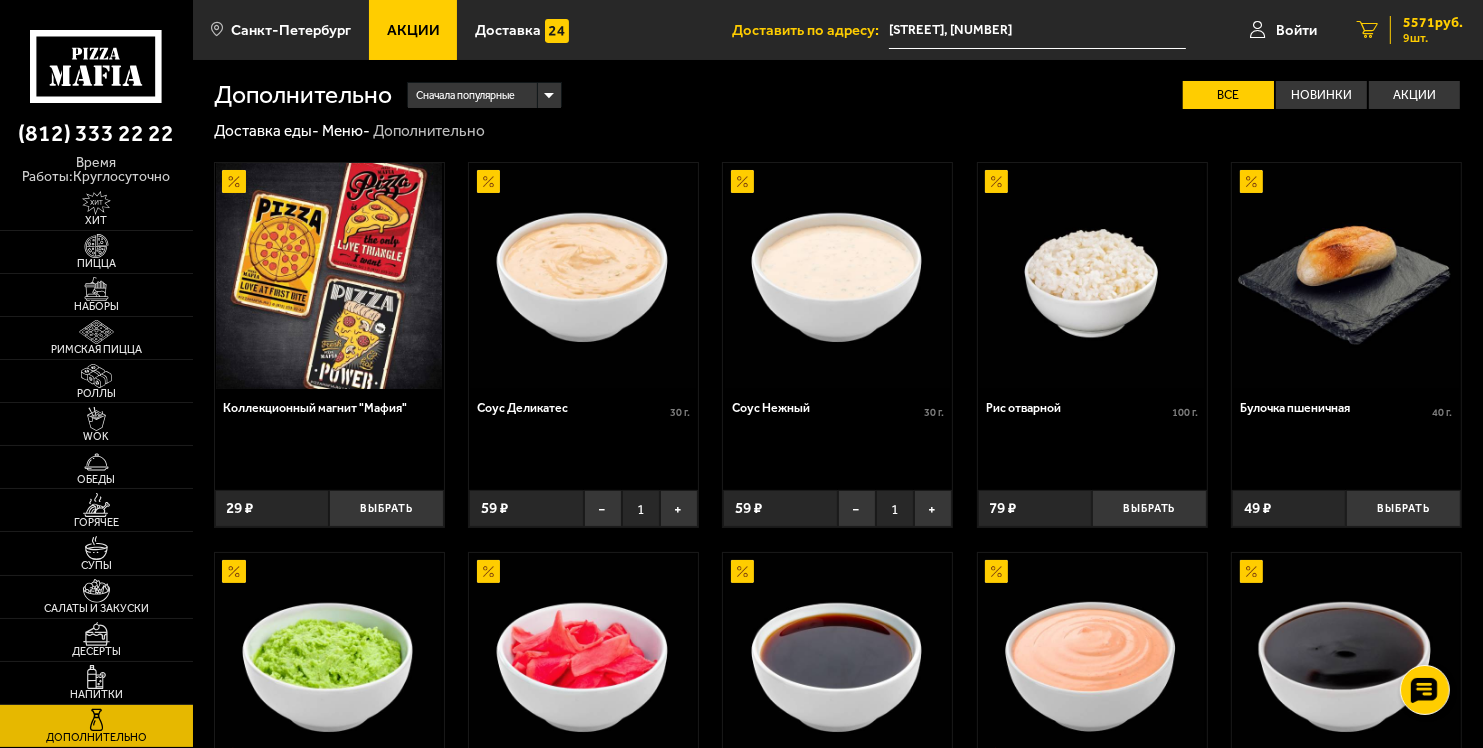 click on "5571  руб." at bounding box center (1433, 23) 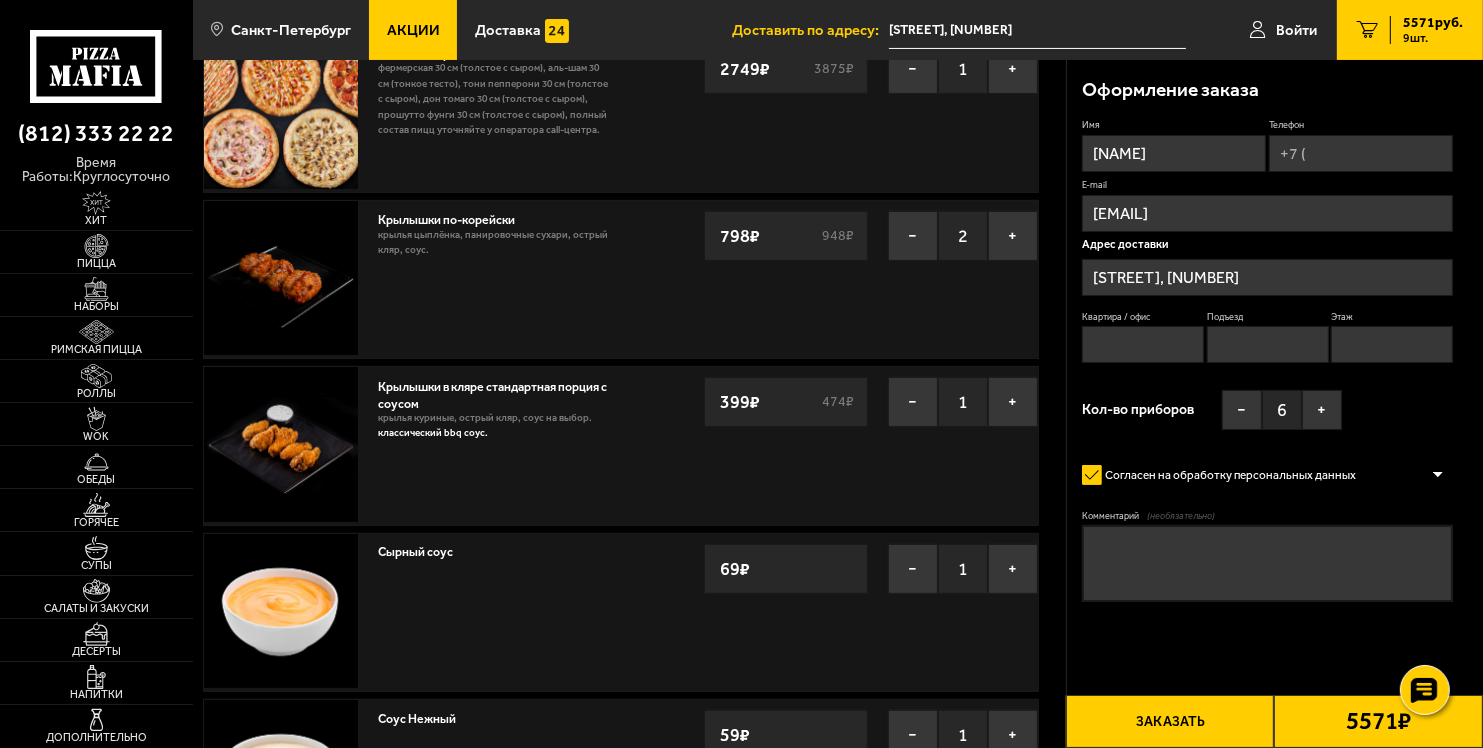 scroll, scrollTop: 300, scrollLeft: 0, axis: vertical 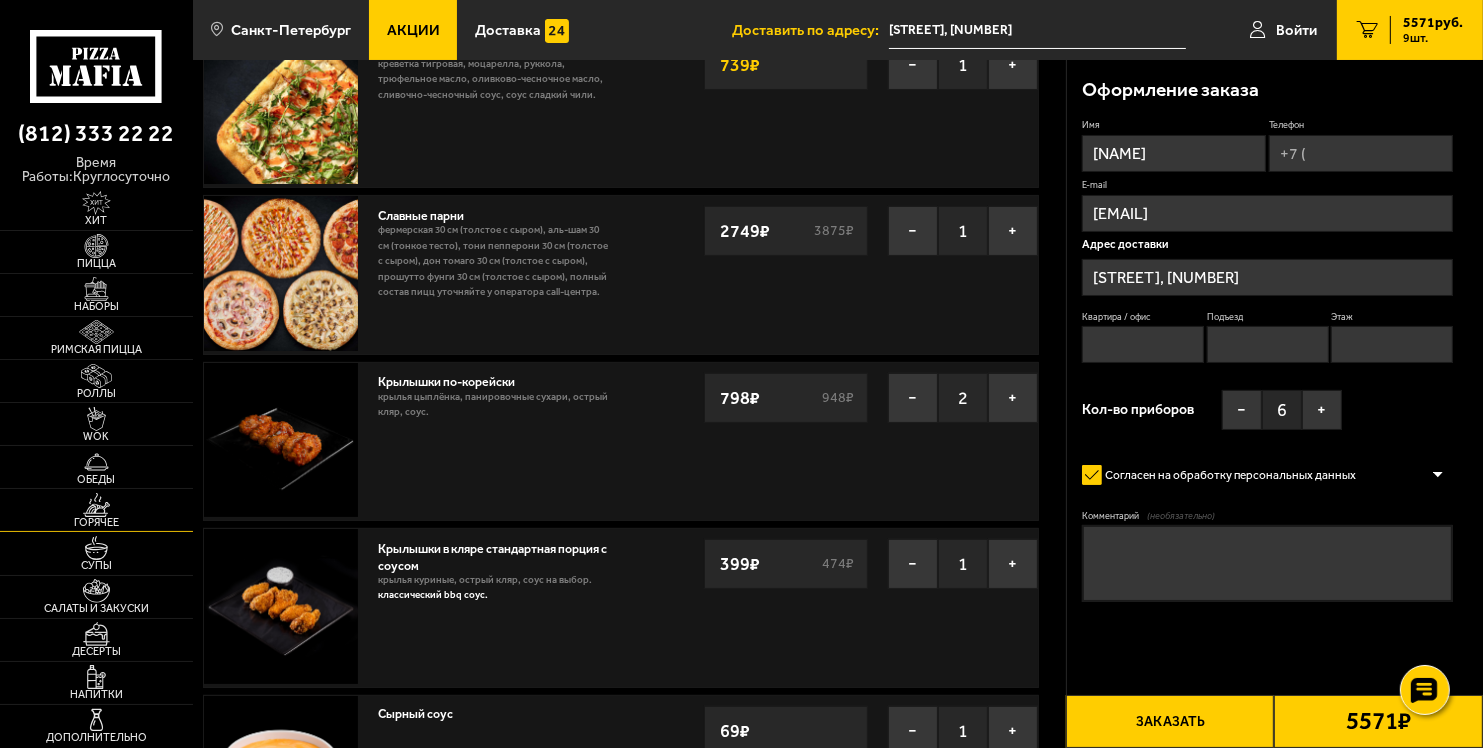 click at bounding box center [96, 505] 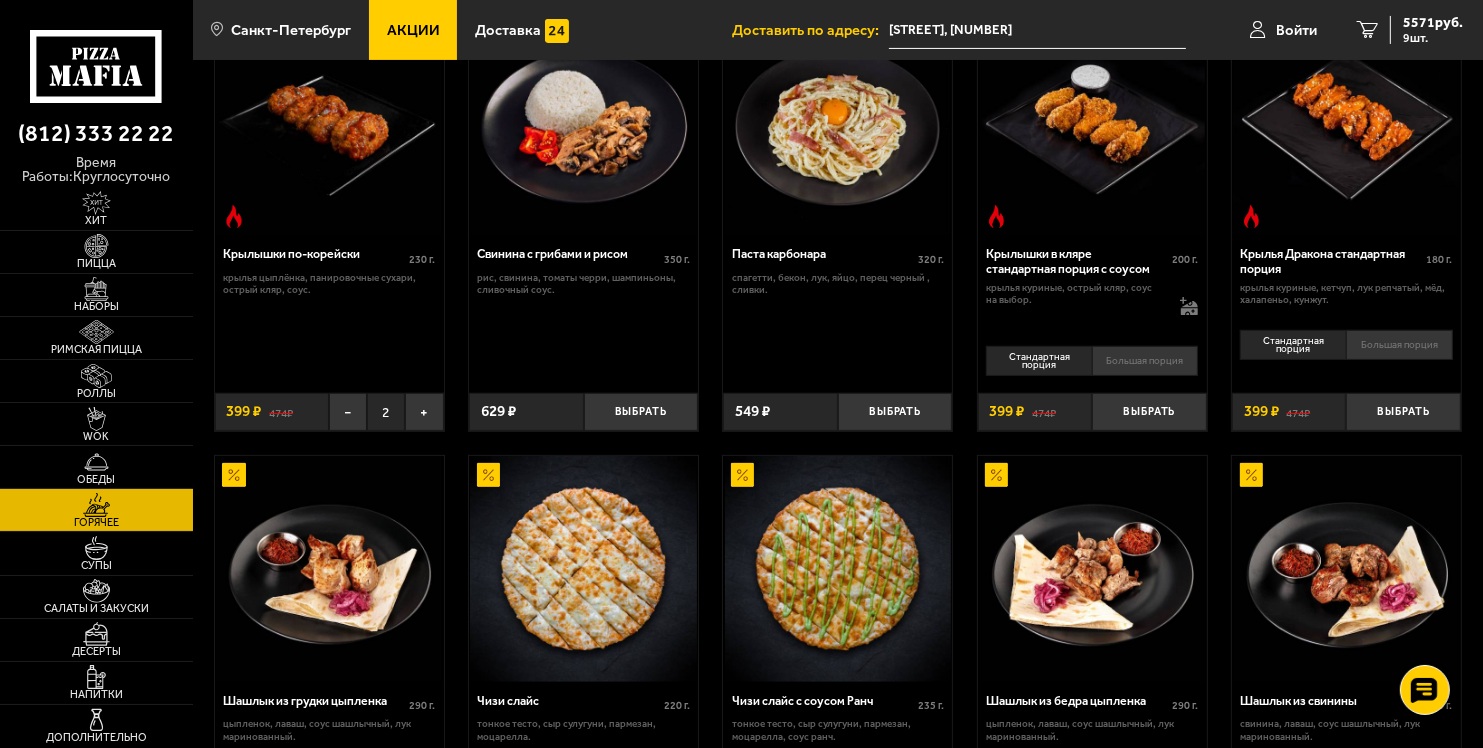 scroll, scrollTop: 400, scrollLeft: 0, axis: vertical 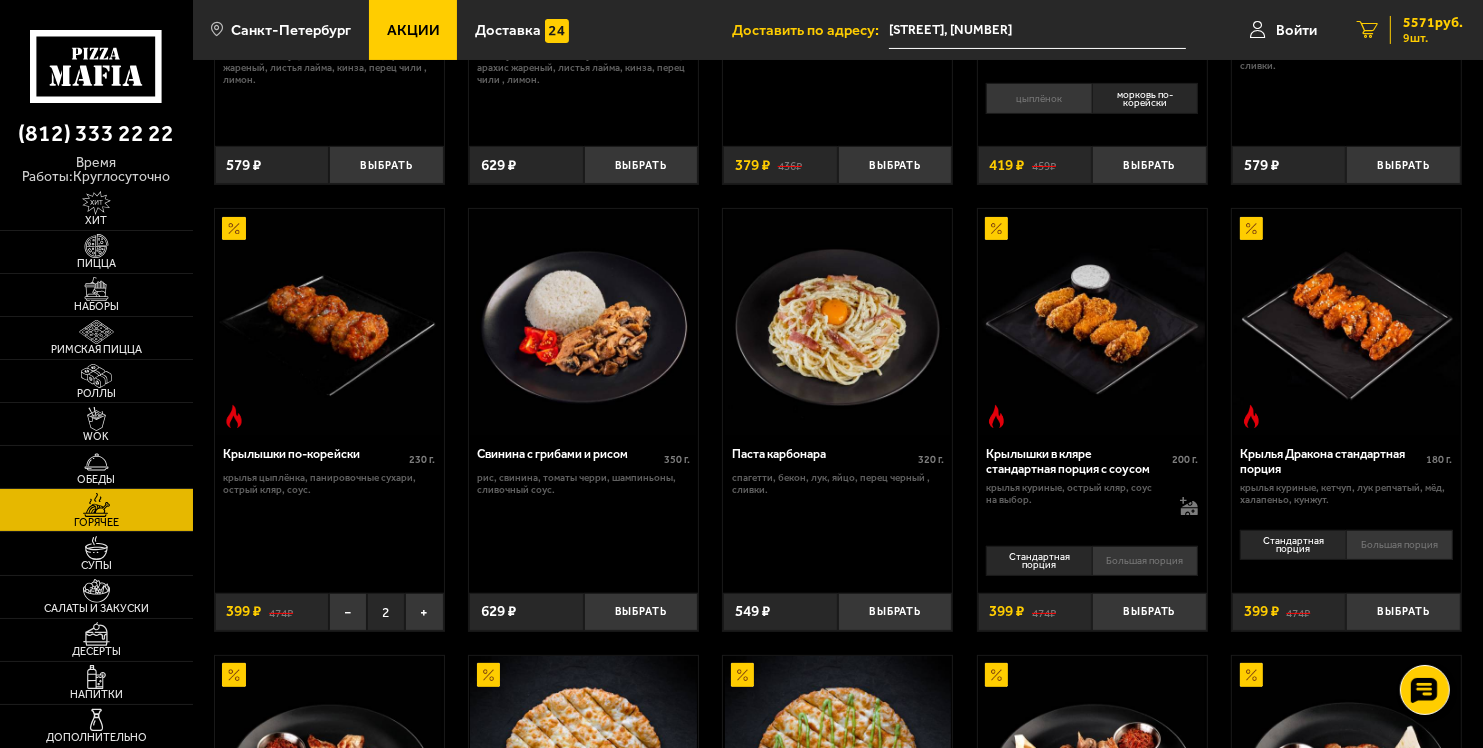 click on "5571  руб." at bounding box center (1433, 23) 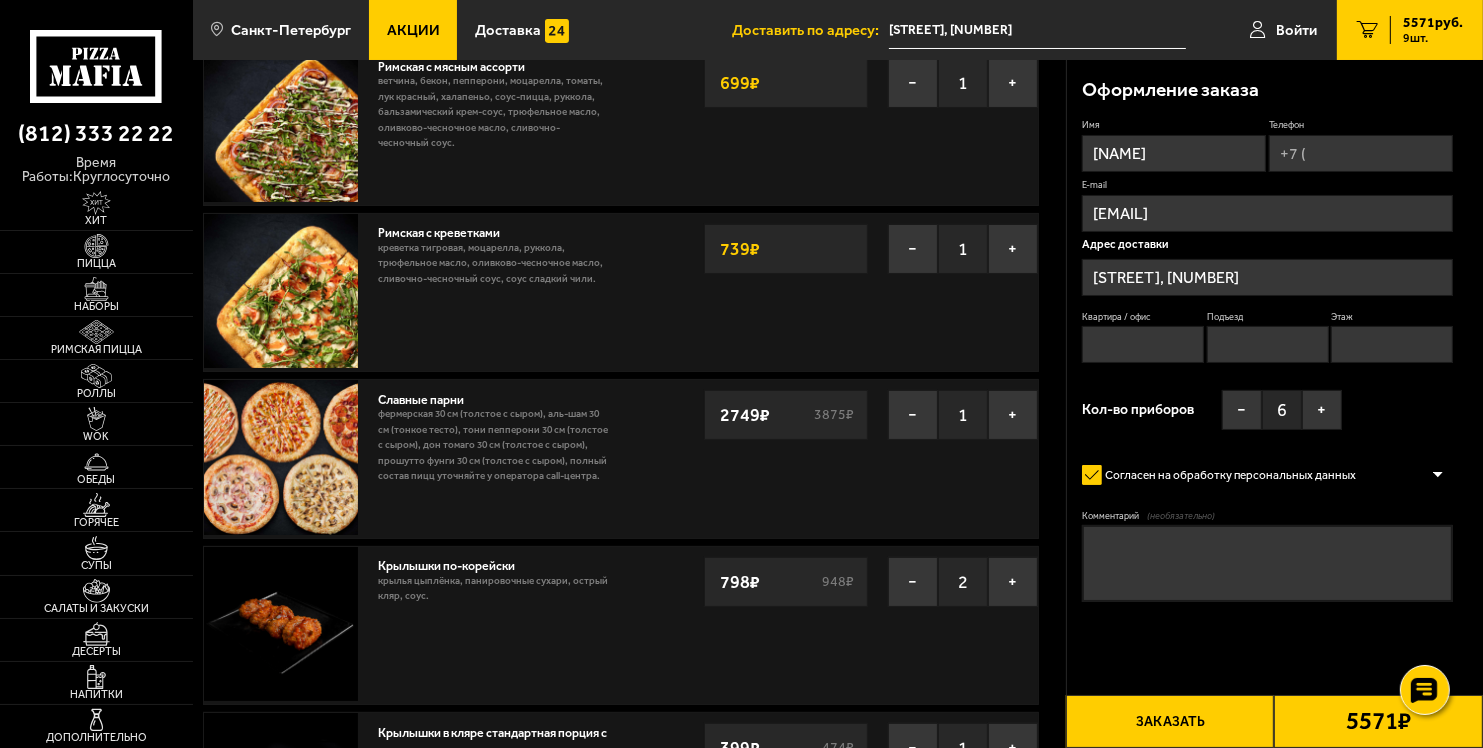 scroll, scrollTop: 100, scrollLeft: 0, axis: vertical 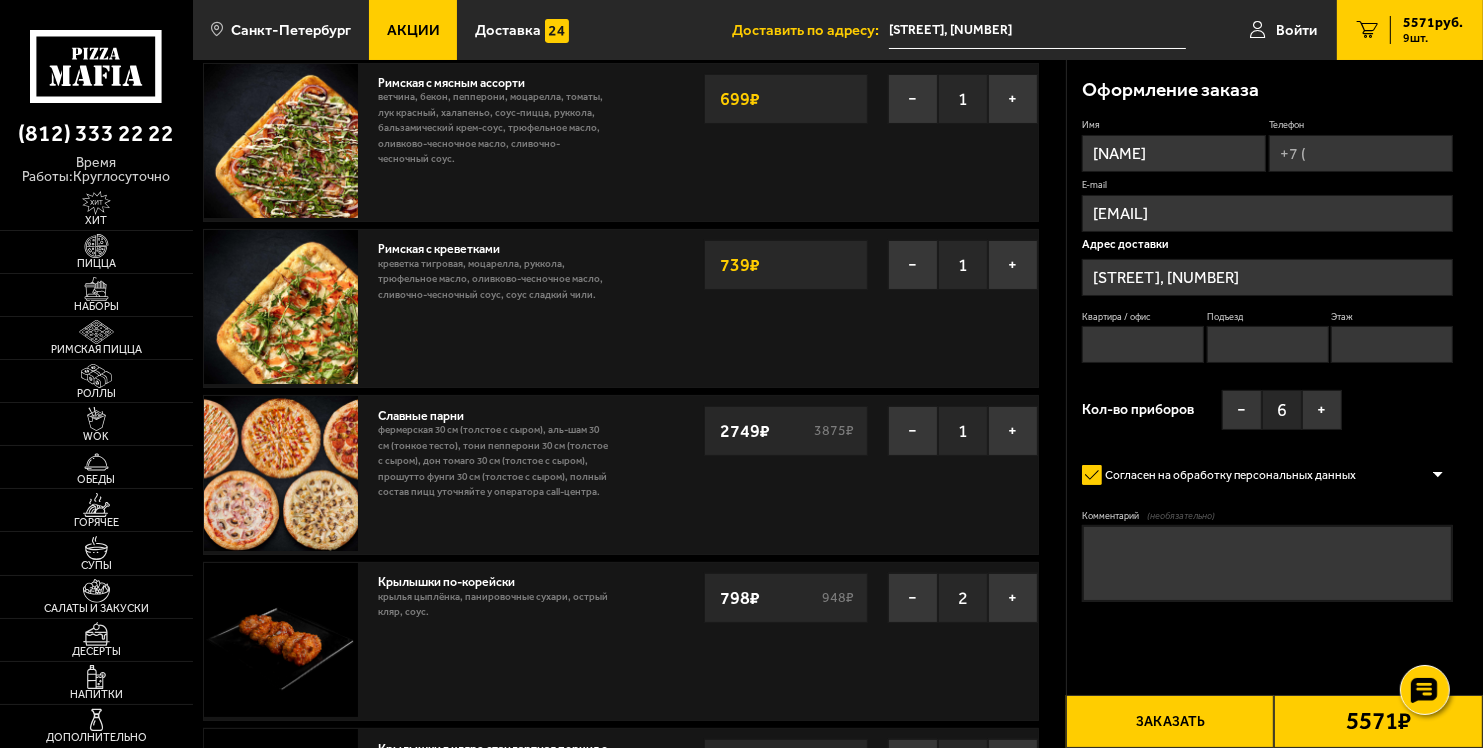 click on "Телефон" at bounding box center (1361, 153) 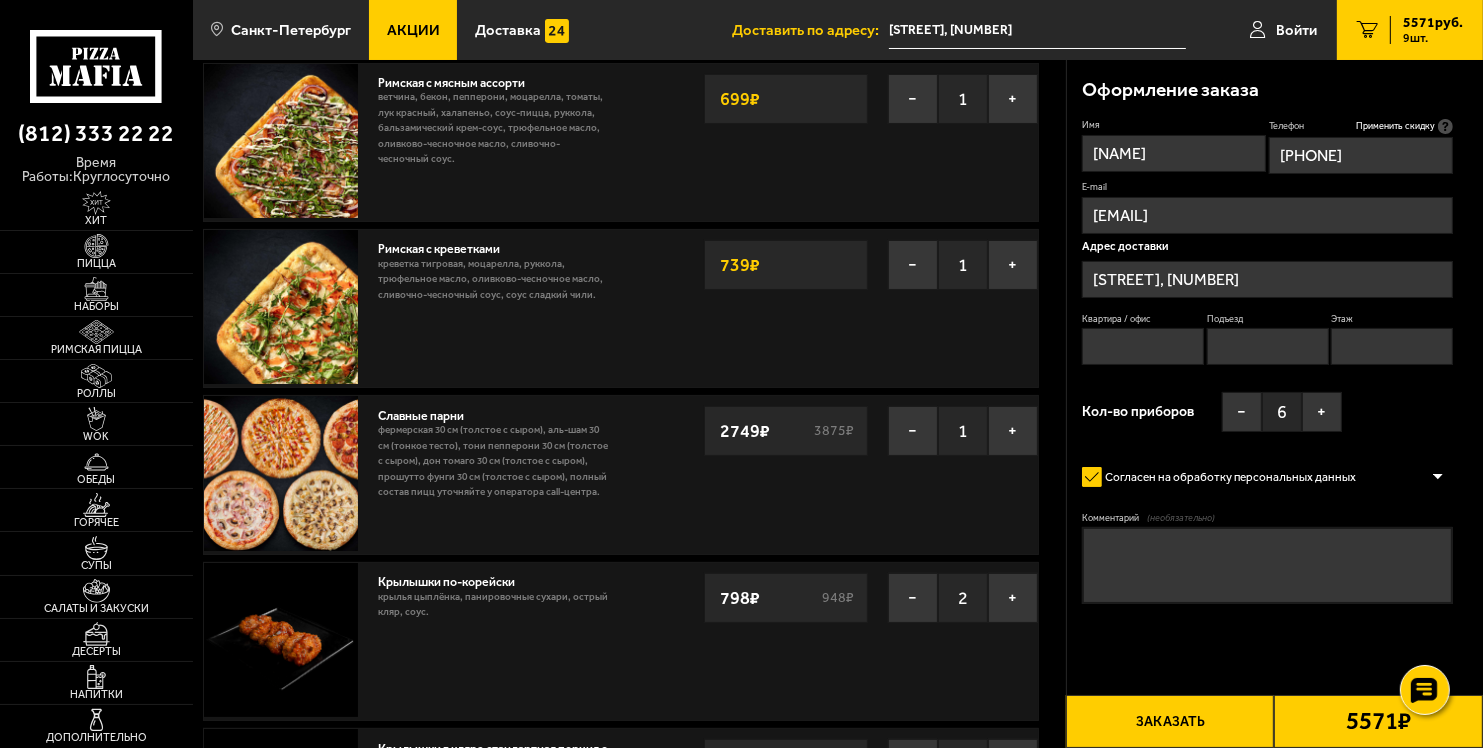 type on "+7 (911) 957-64-18" 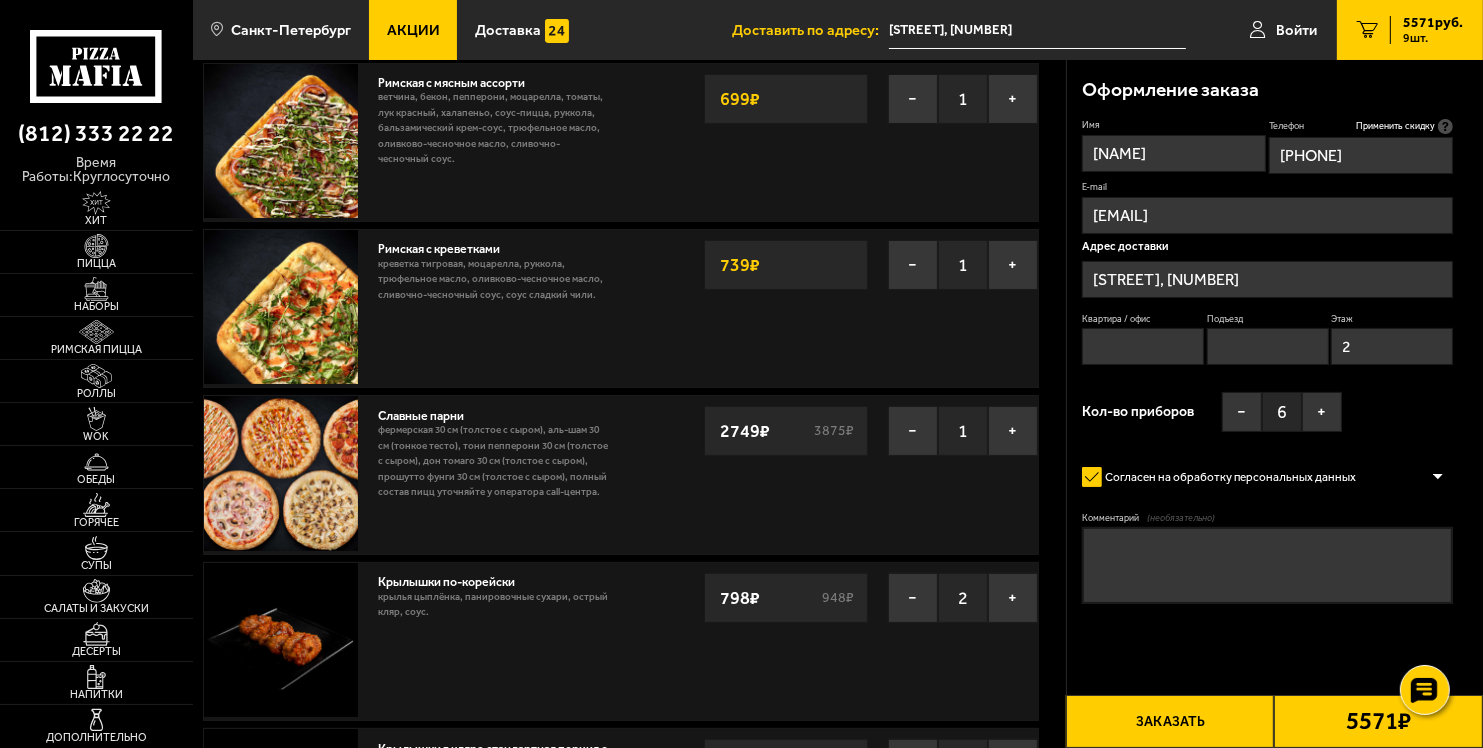 type on "2" 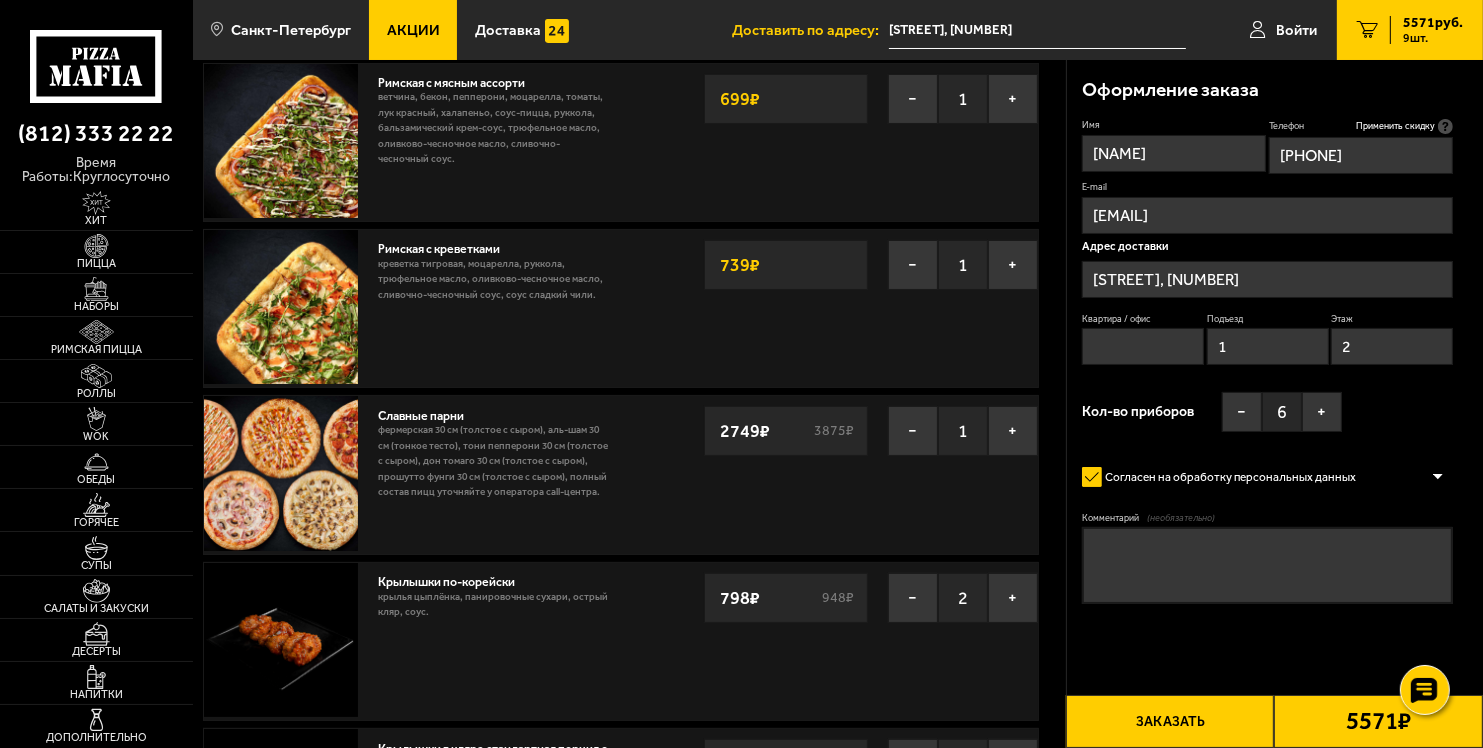 type on "1" 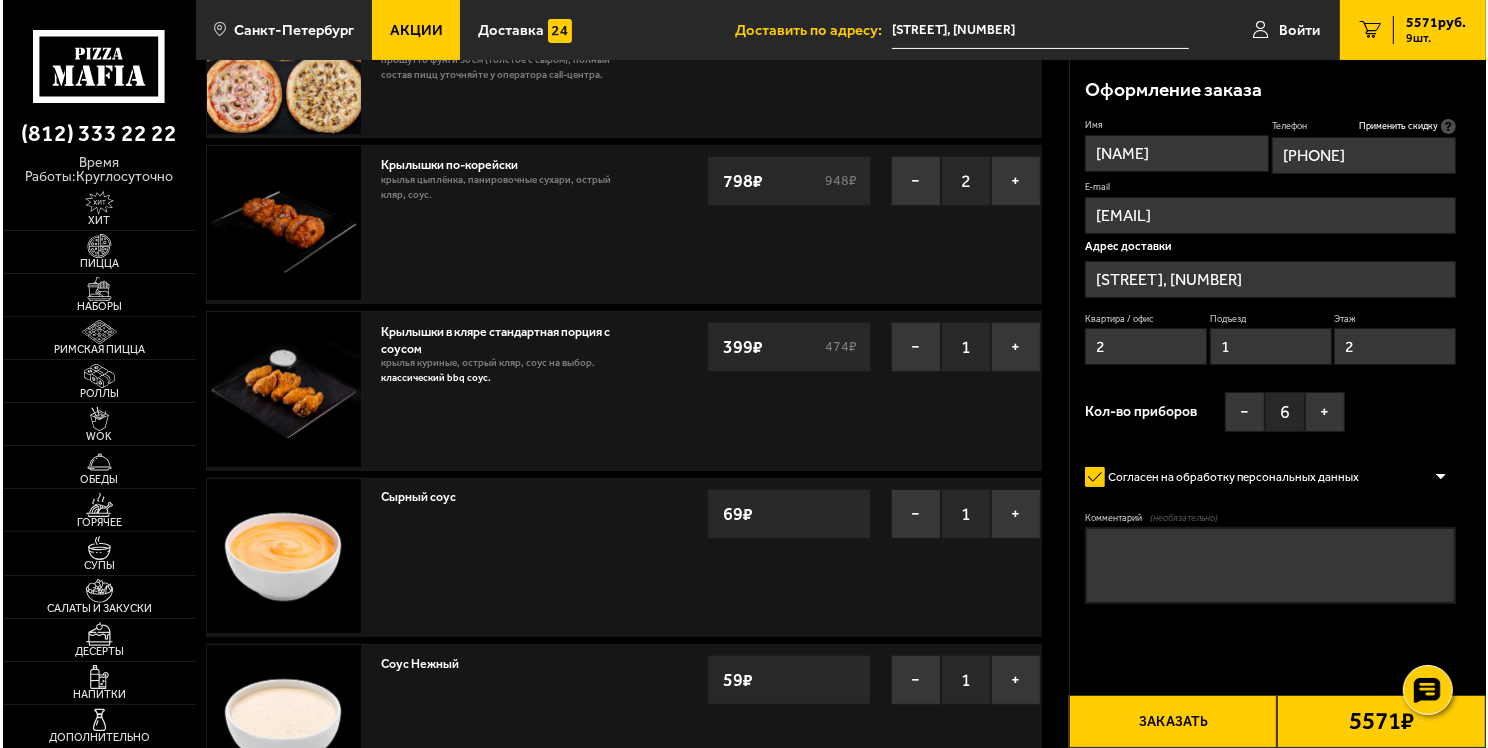 scroll, scrollTop: 500, scrollLeft: 0, axis: vertical 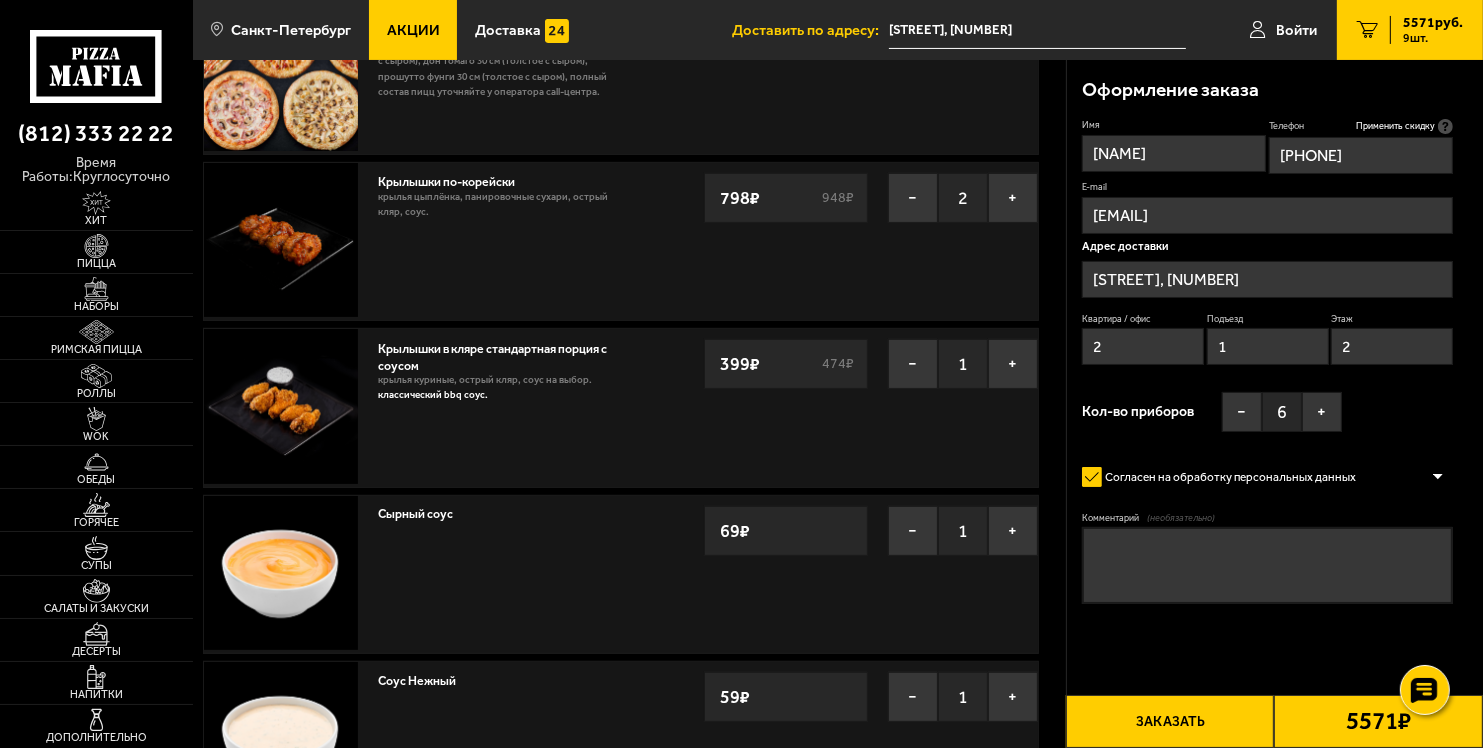 type on "2" 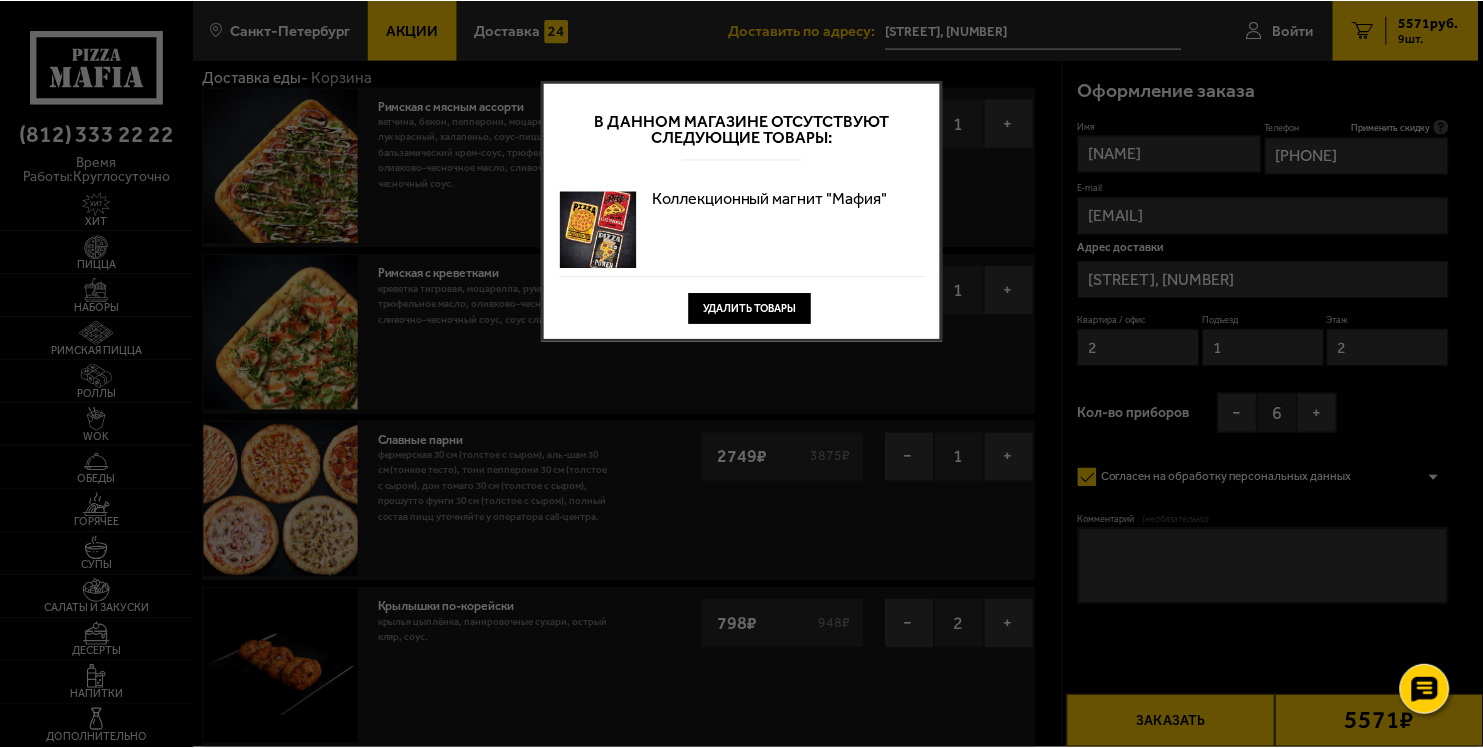 scroll, scrollTop: 0, scrollLeft: 0, axis: both 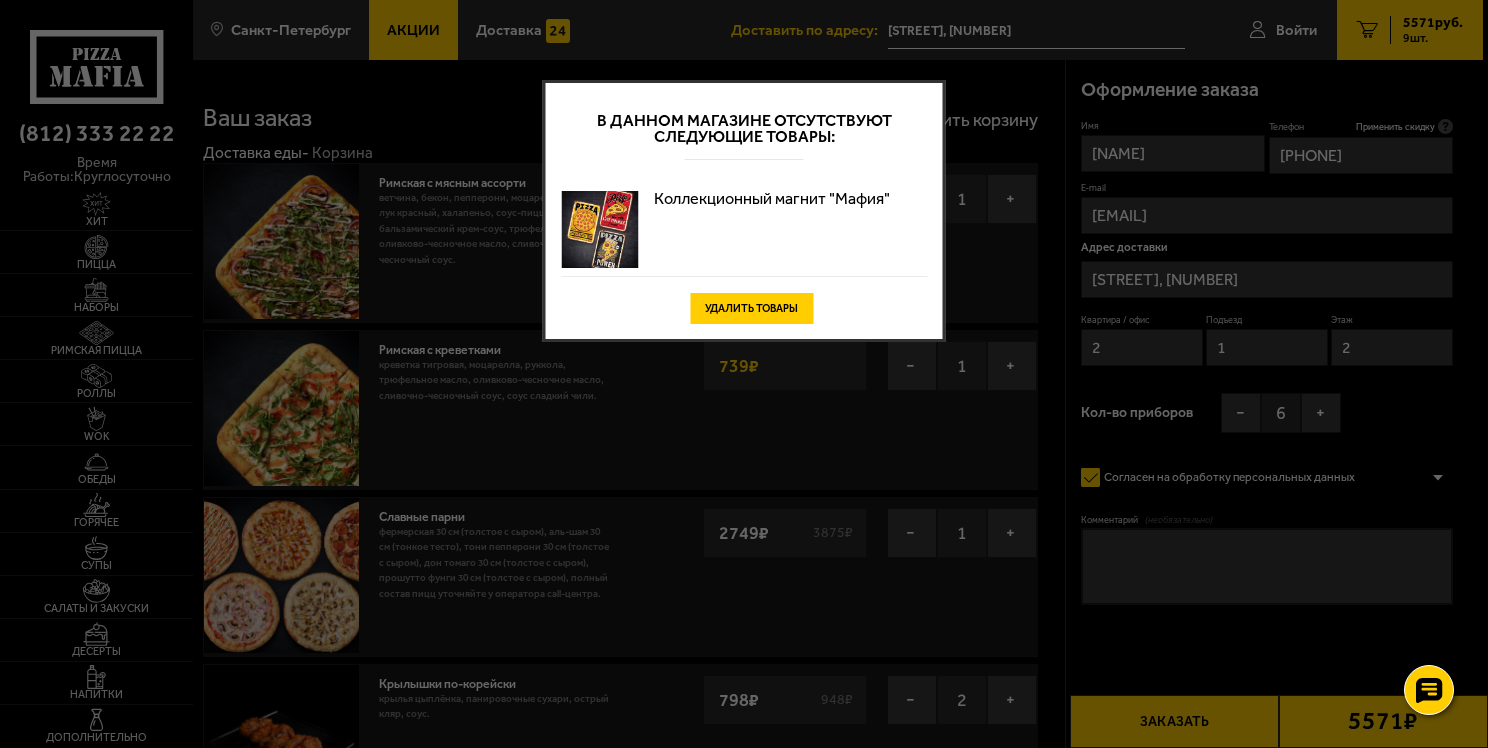 click on "Удалить товары" at bounding box center (751, 308) 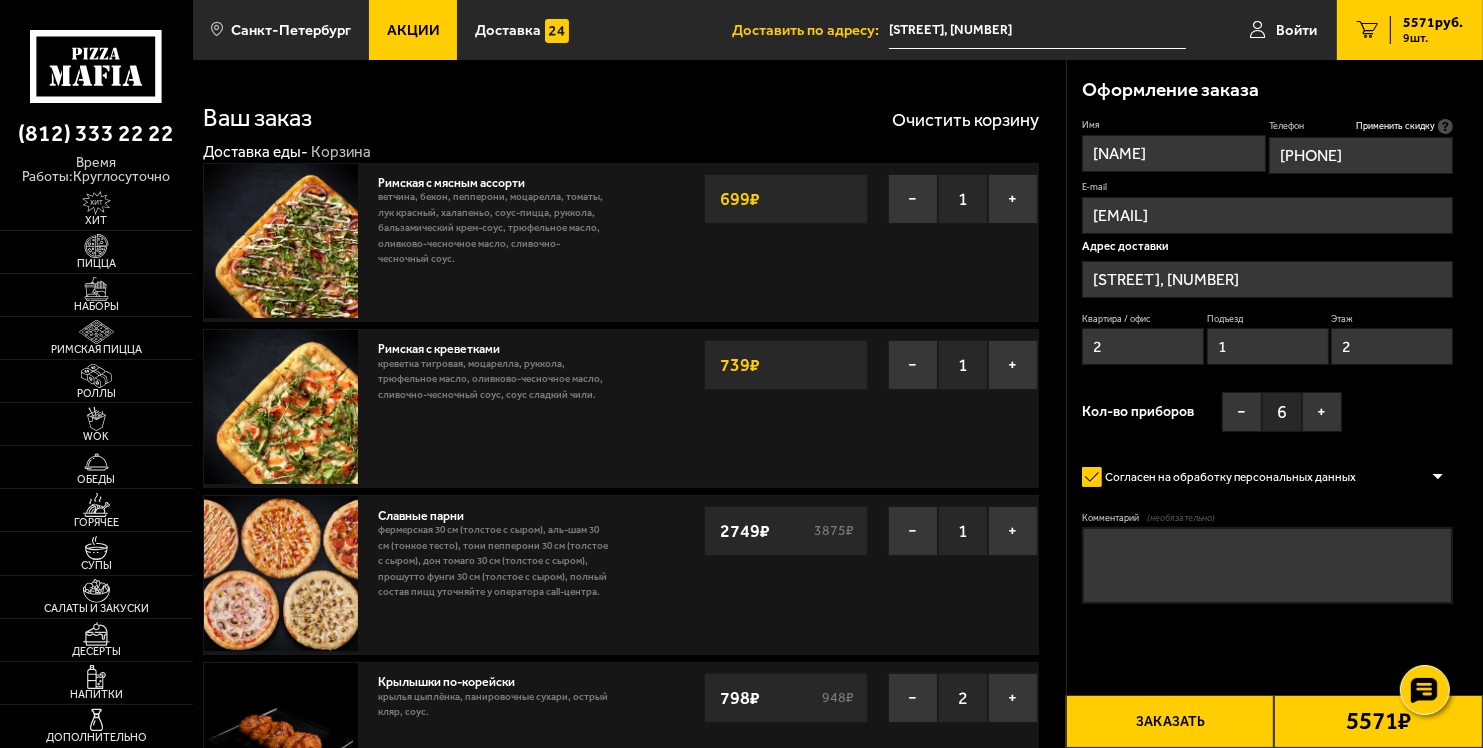 click on "Заказать" at bounding box center (1170, 721) 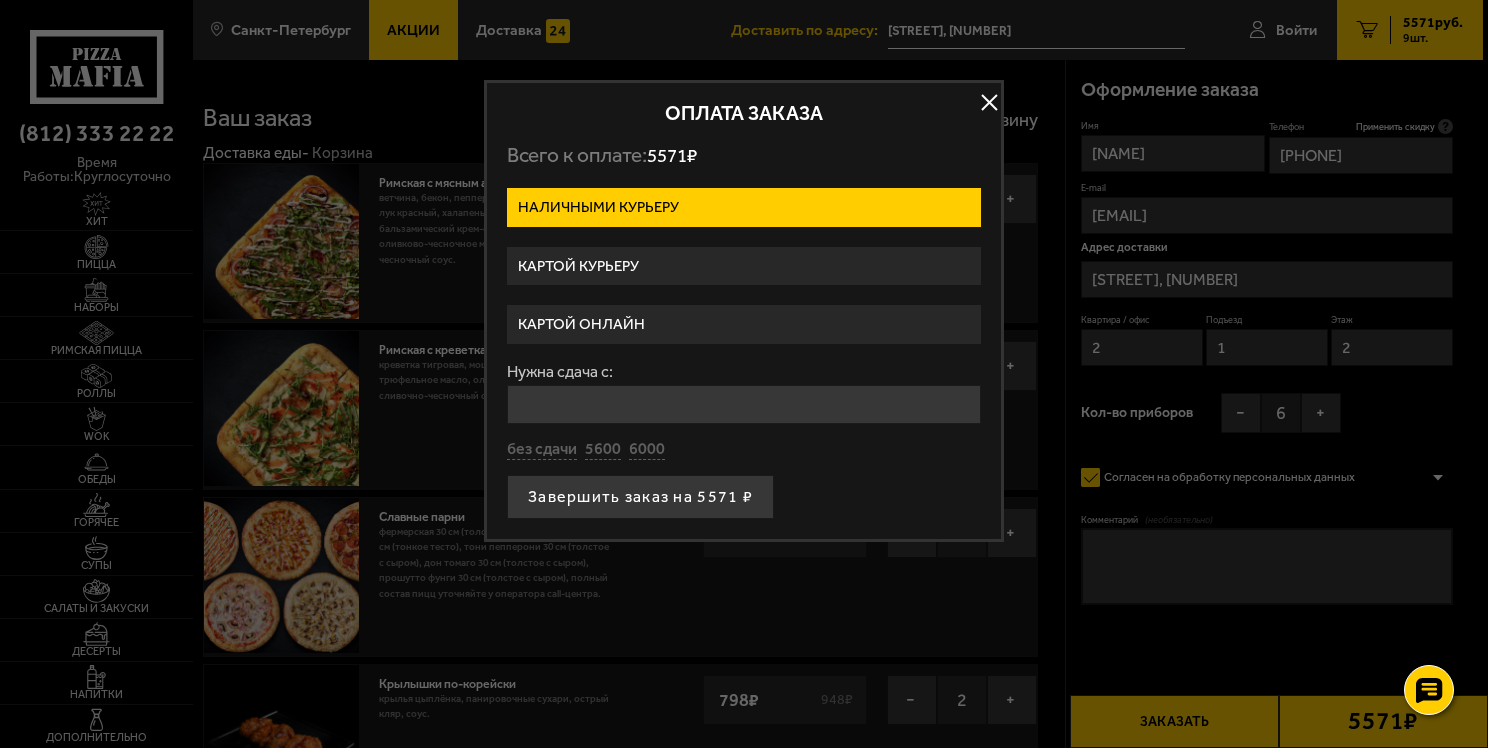 click on "Картой онлайн" at bounding box center [744, 324] 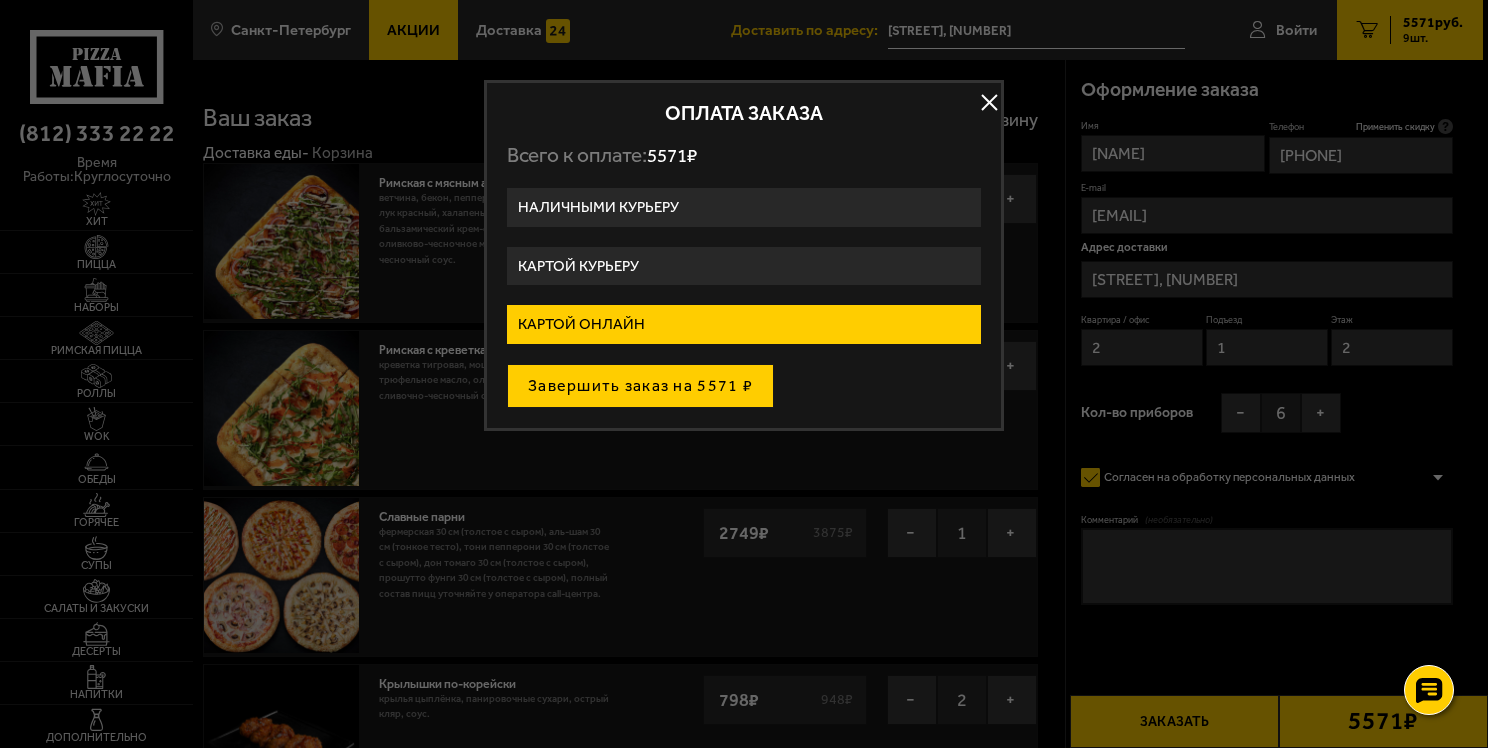 click on "Завершить заказ на 5571 ₽" at bounding box center [640, 386] 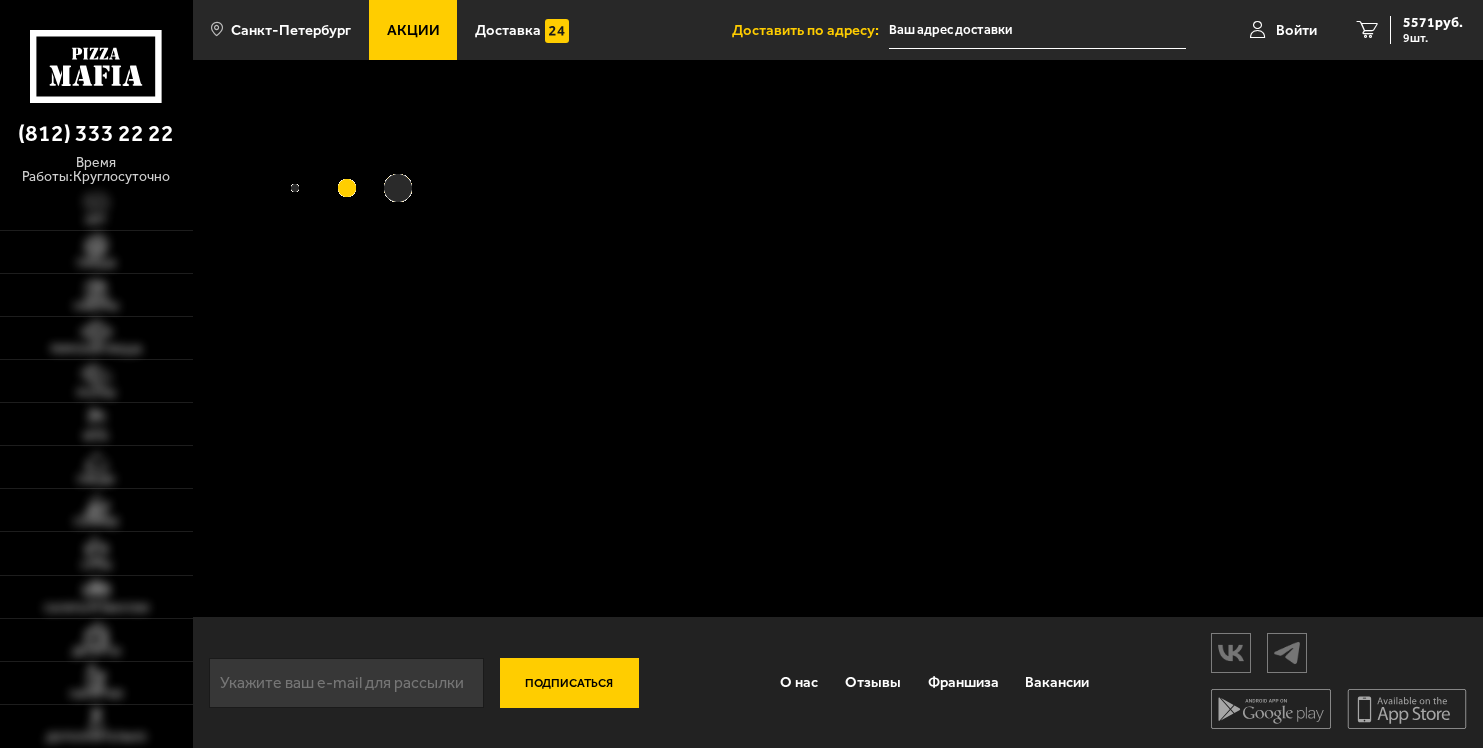 scroll, scrollTop: 0, scrollLeft: 0, axis: both 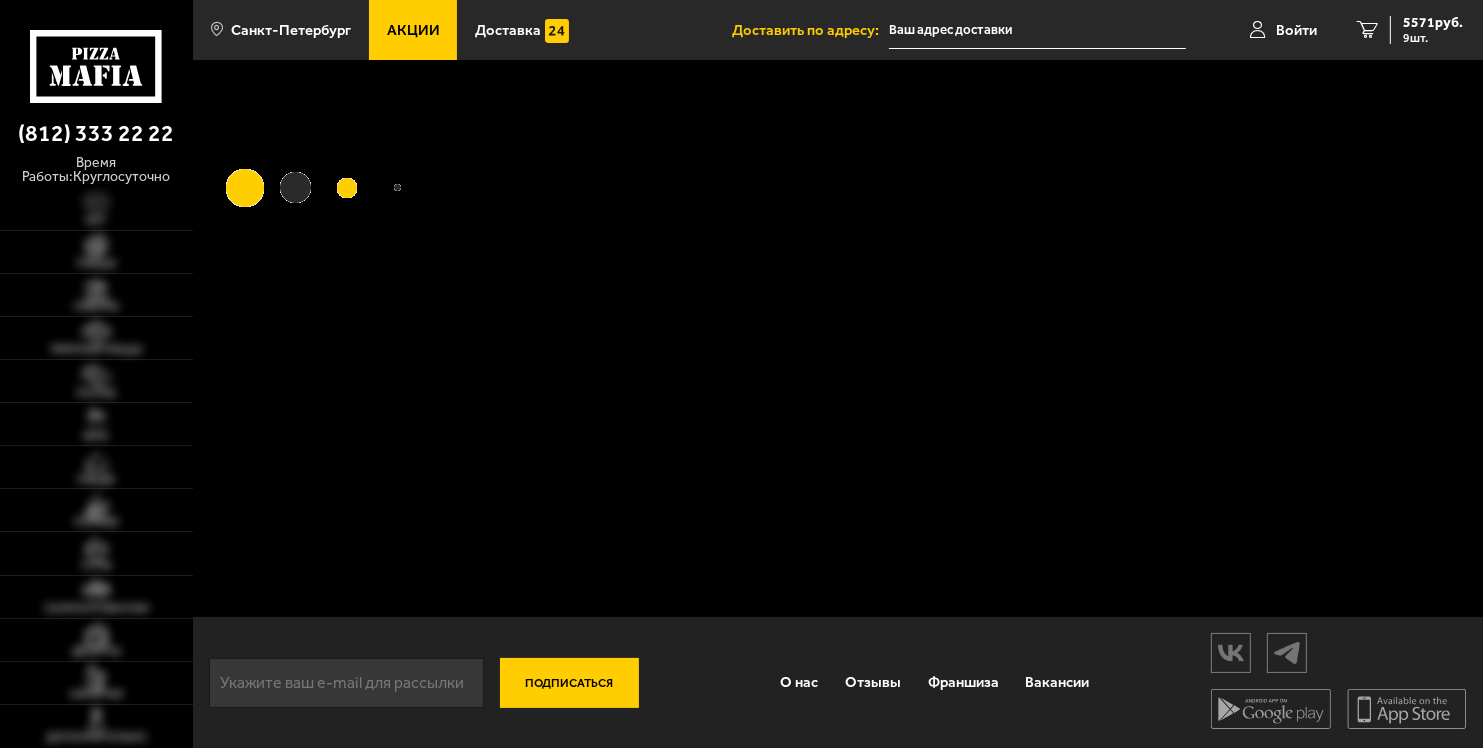 type on "[STREET], [NUMBER]" 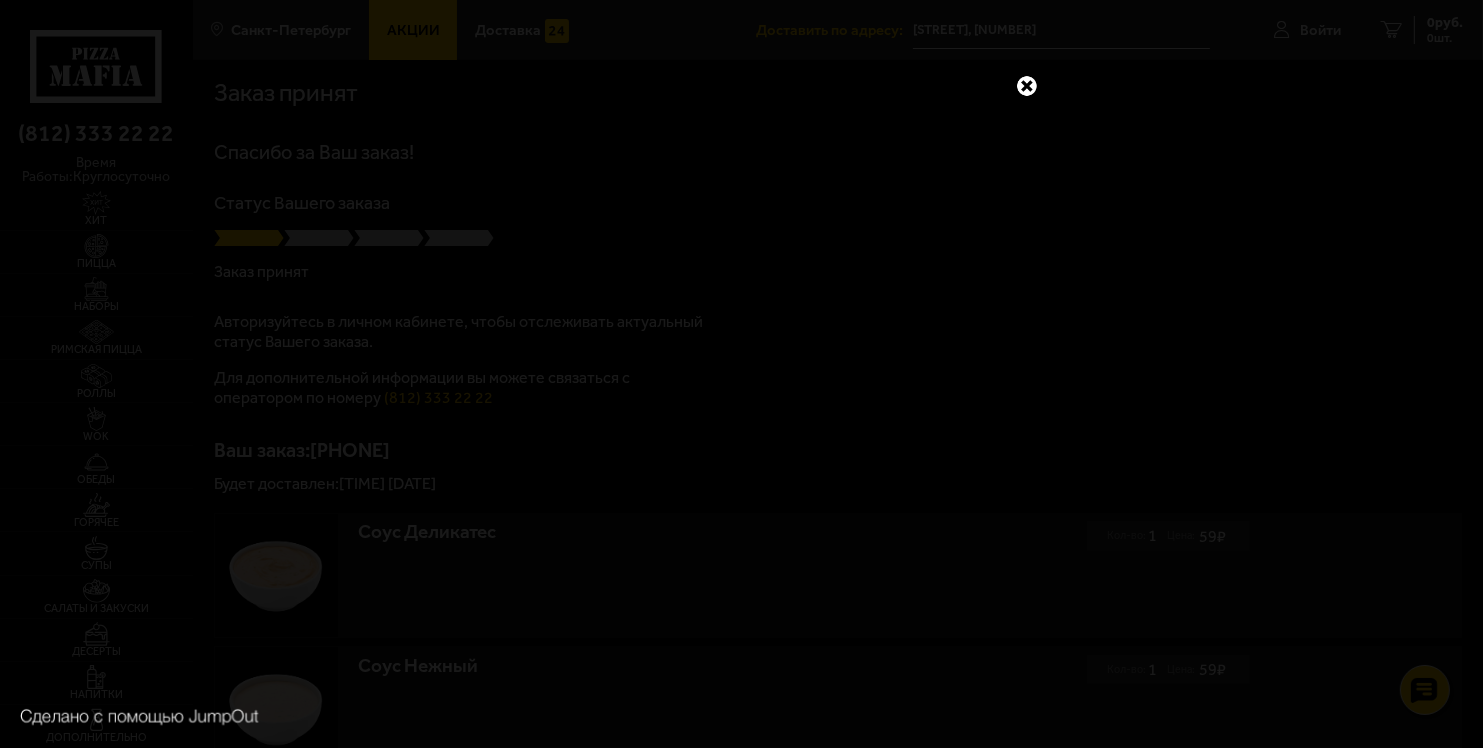 click at bounding box center (1027, 86) 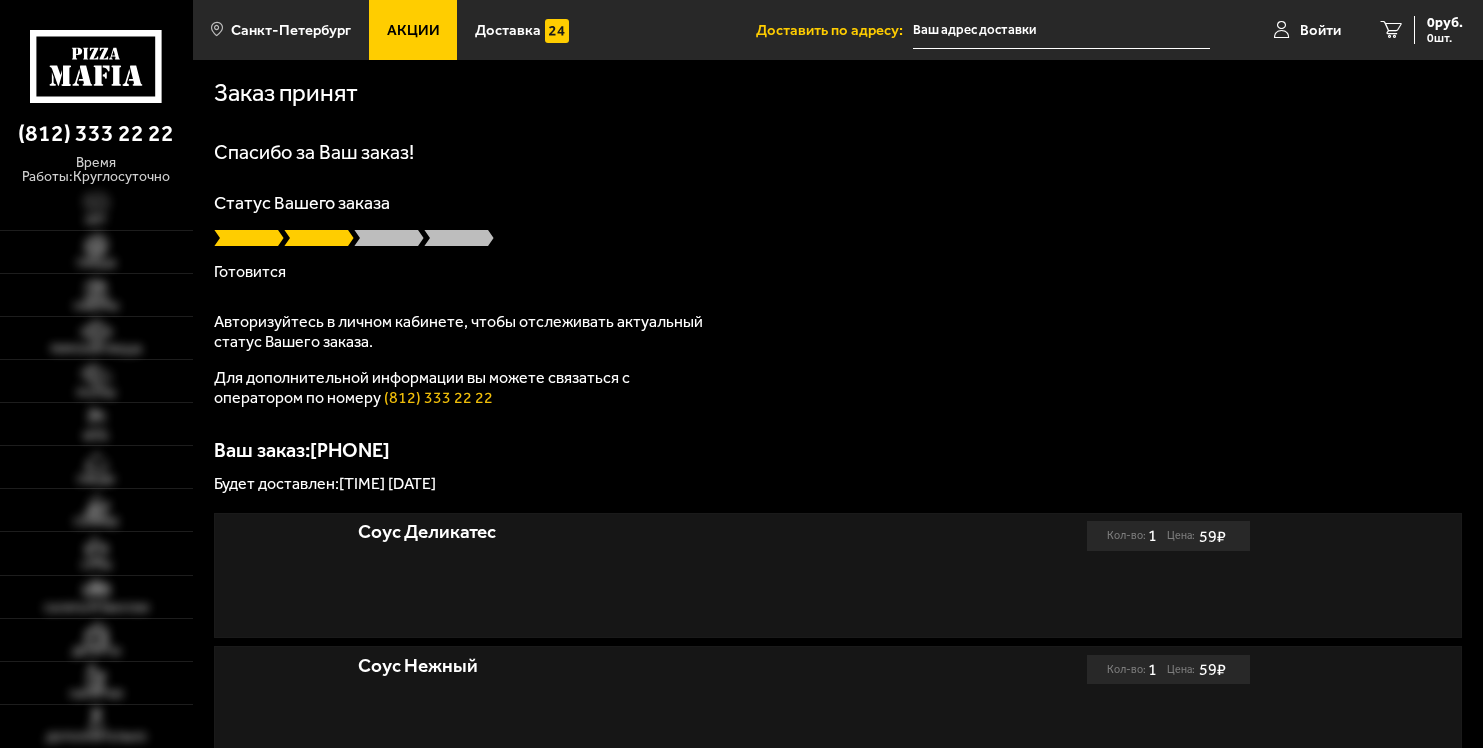 type on "[STREET], [NUMBER]" 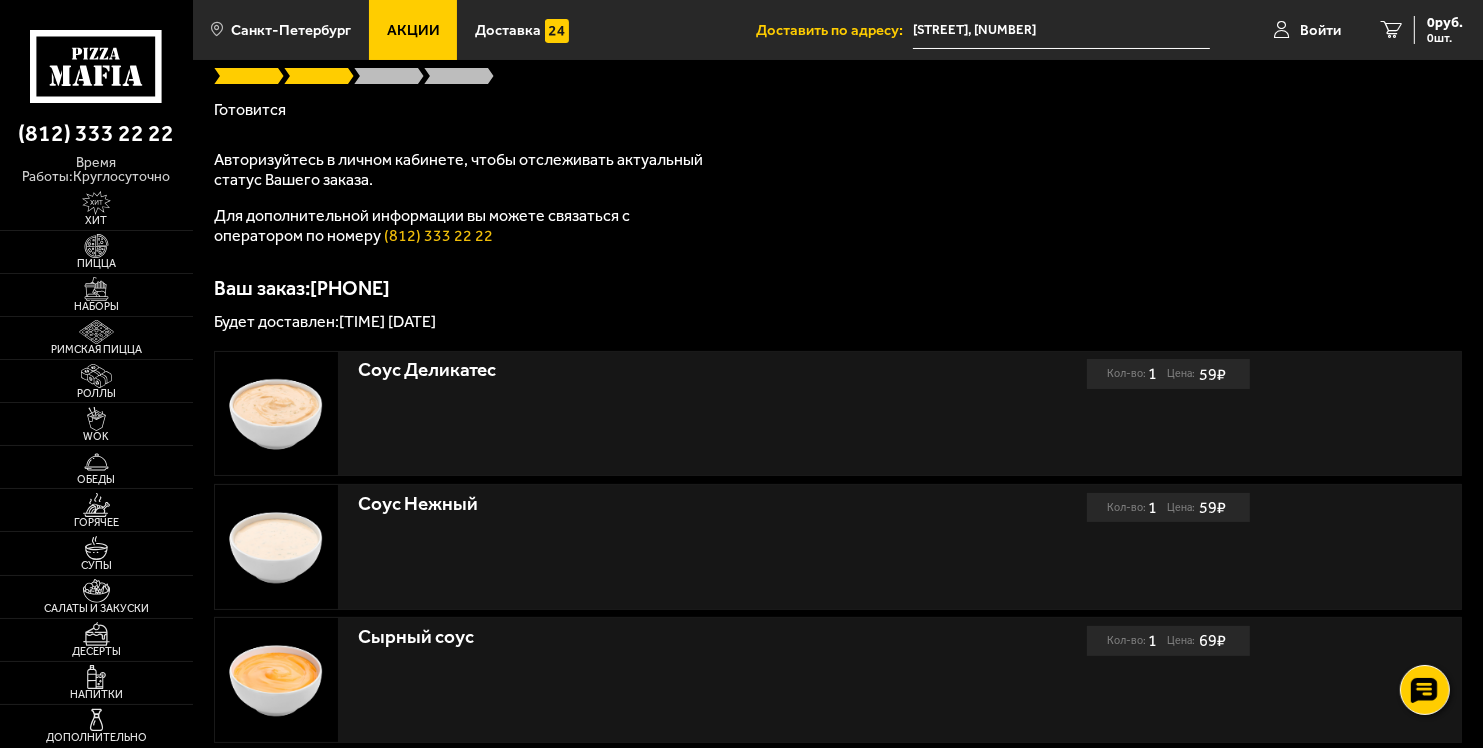 scroll, scrollTop: 33, scrollLeft: 0, axis: vertical 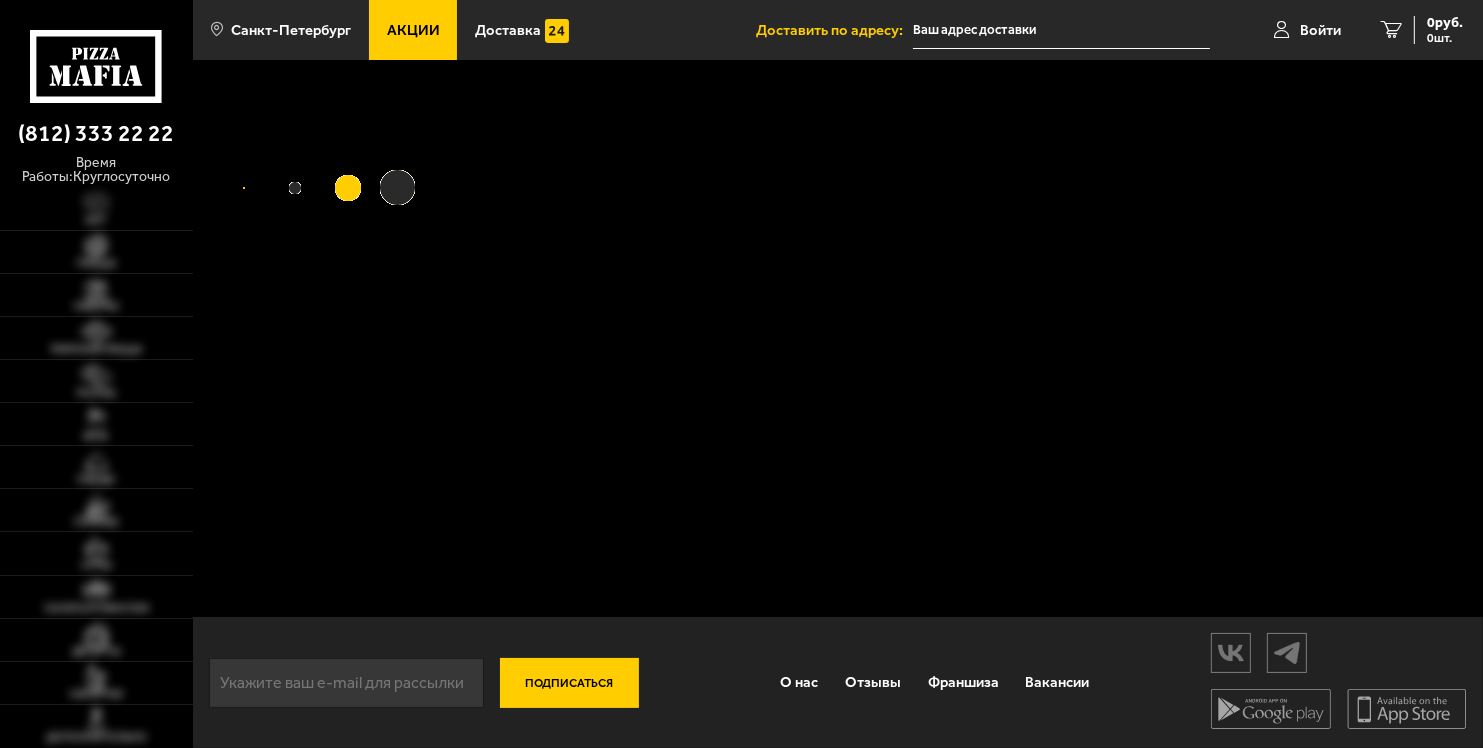 type on "[STREET], [NUMBER]" 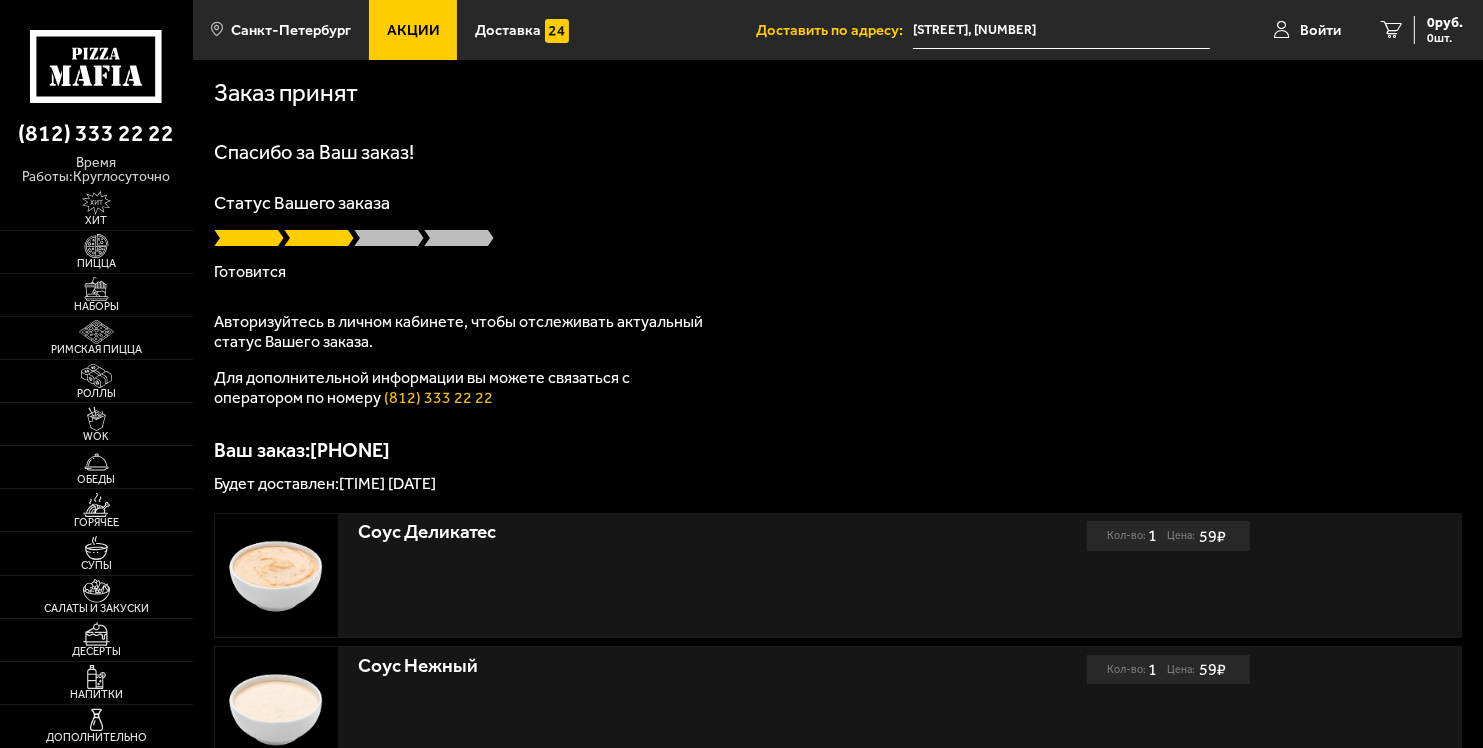 scroll, scrollTop: 33, scrollLeft: 0, axis: vertical 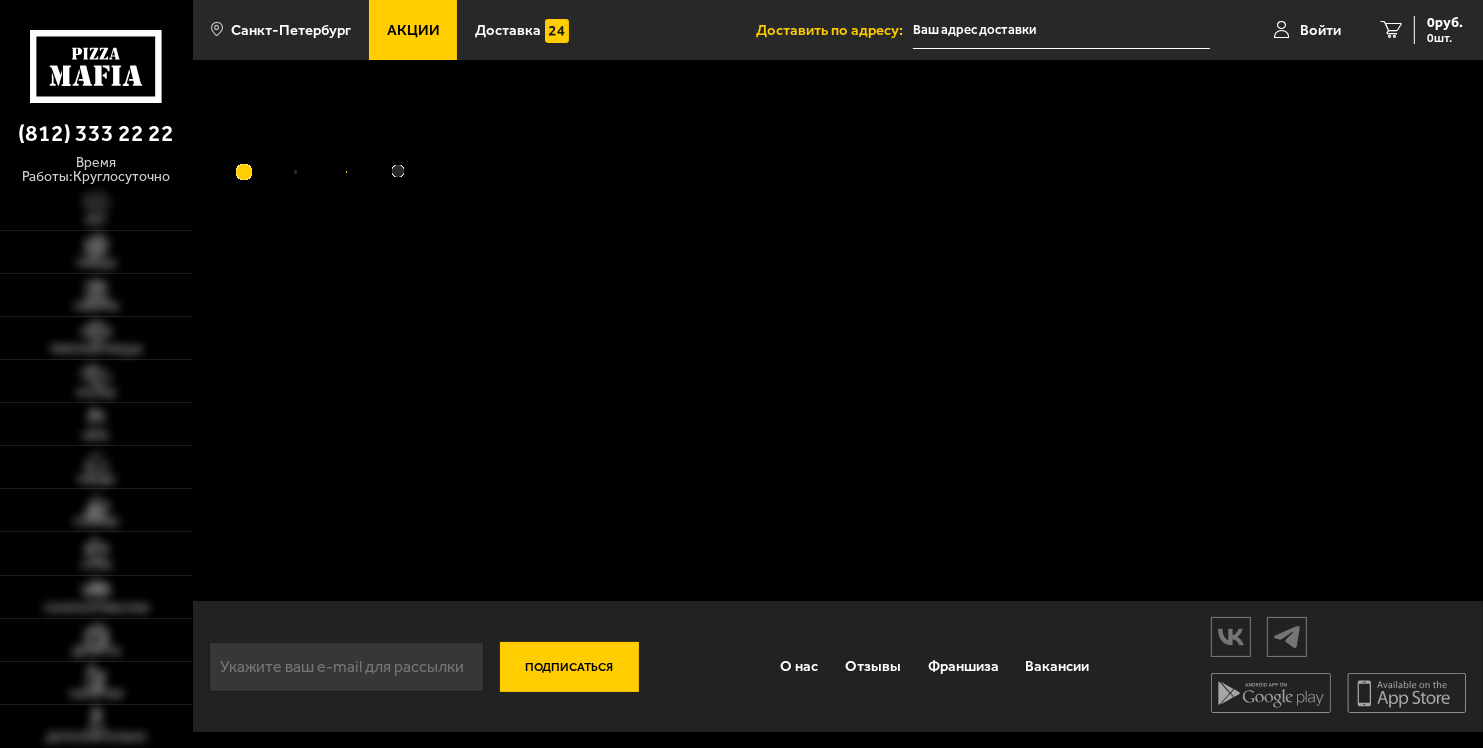 type on "улица [STREET_NAME], [NUMBER]" 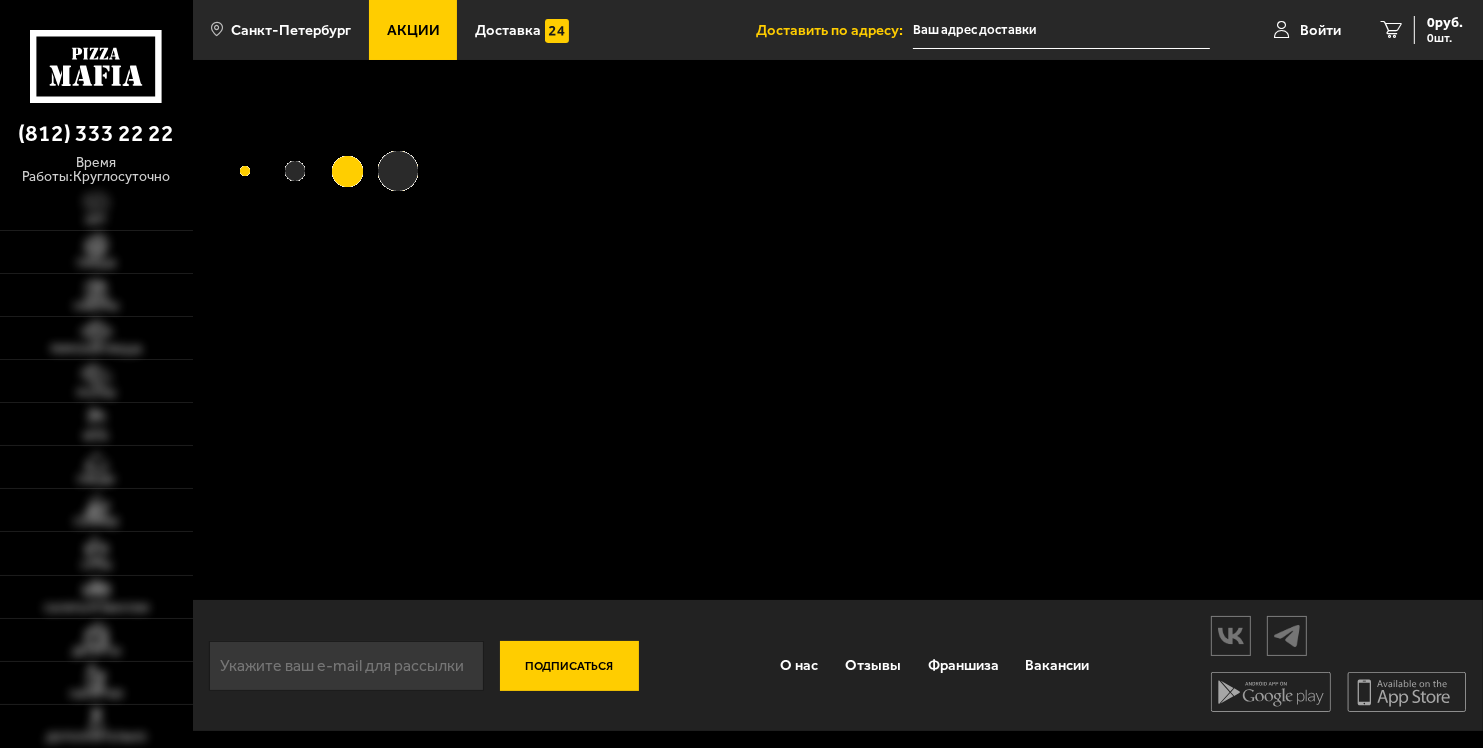 type on "улица [STREET_NAME], [NUMBER]" 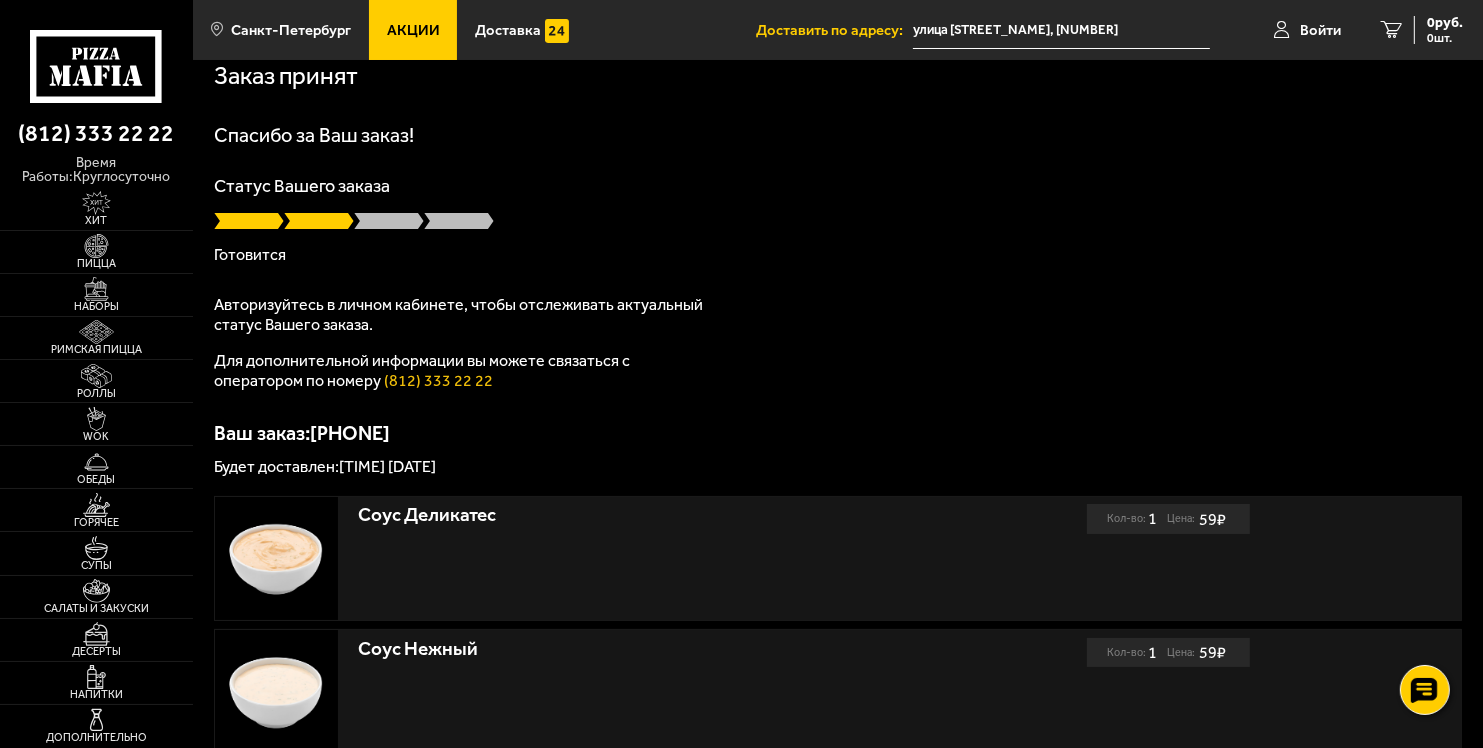 scroll, scrollTop: 17, scrollLeft: 0, axis: vertical 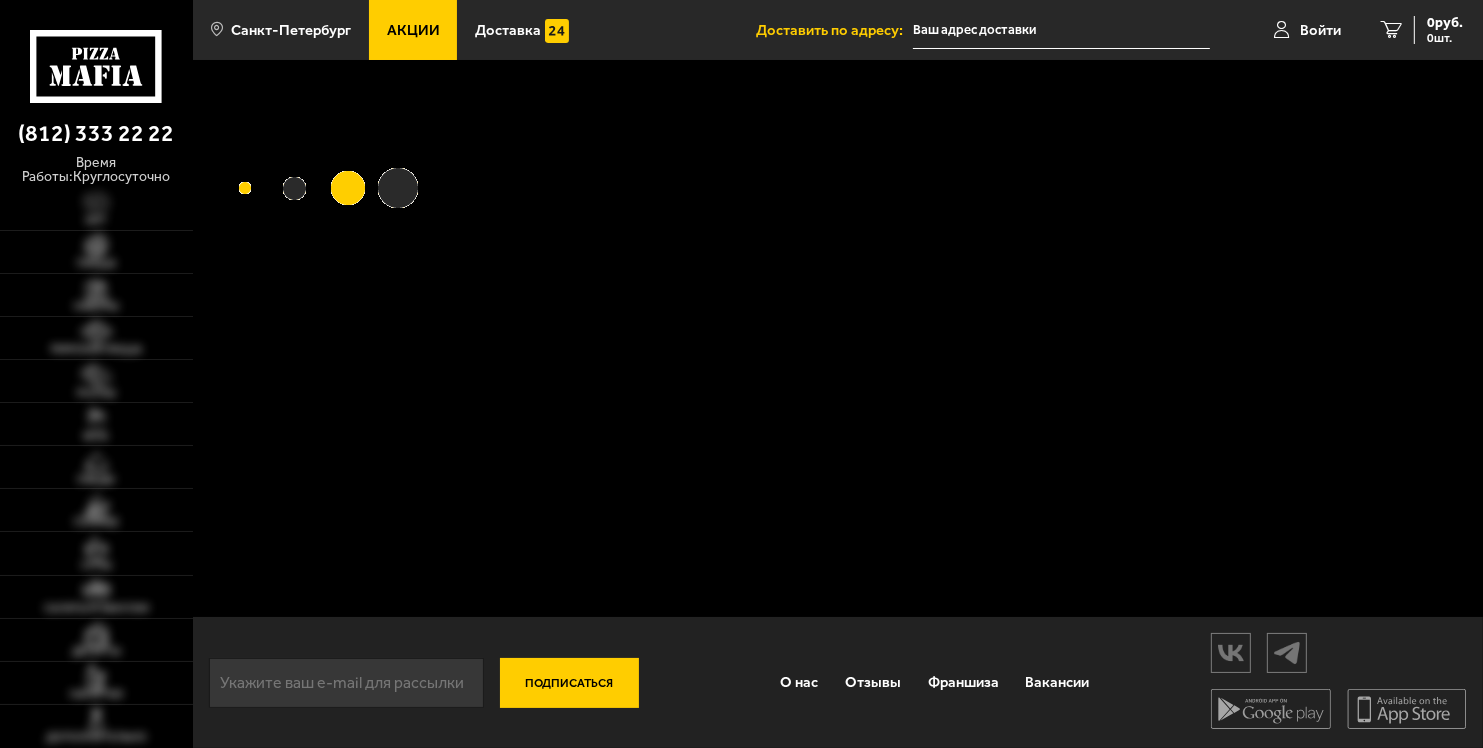 type on "улица [STREET_NAME], [NUMBER]" 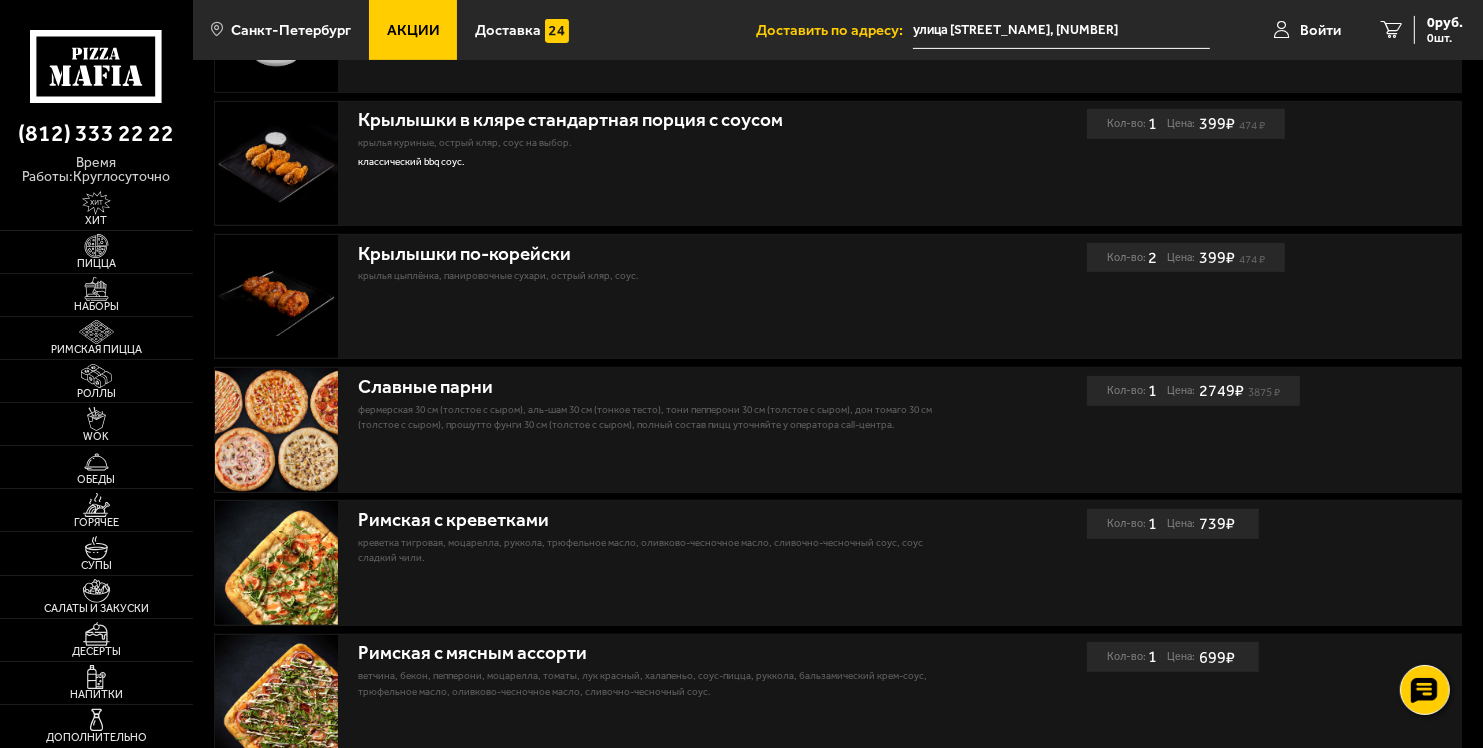 scroll, scrollTop: 1033, scrollLeft: 0, axis: vertical 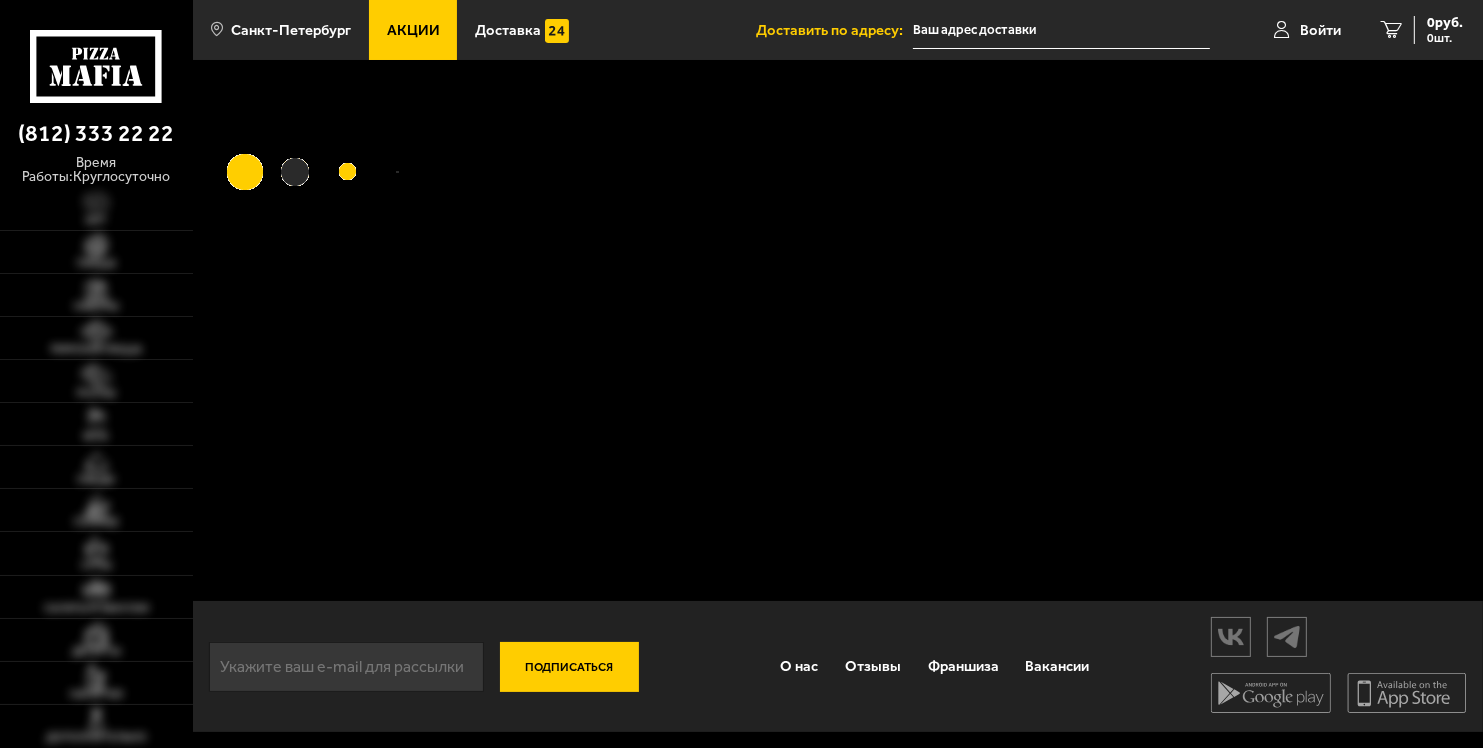 type on "улица [STREET_NAME], [NUMBER]" 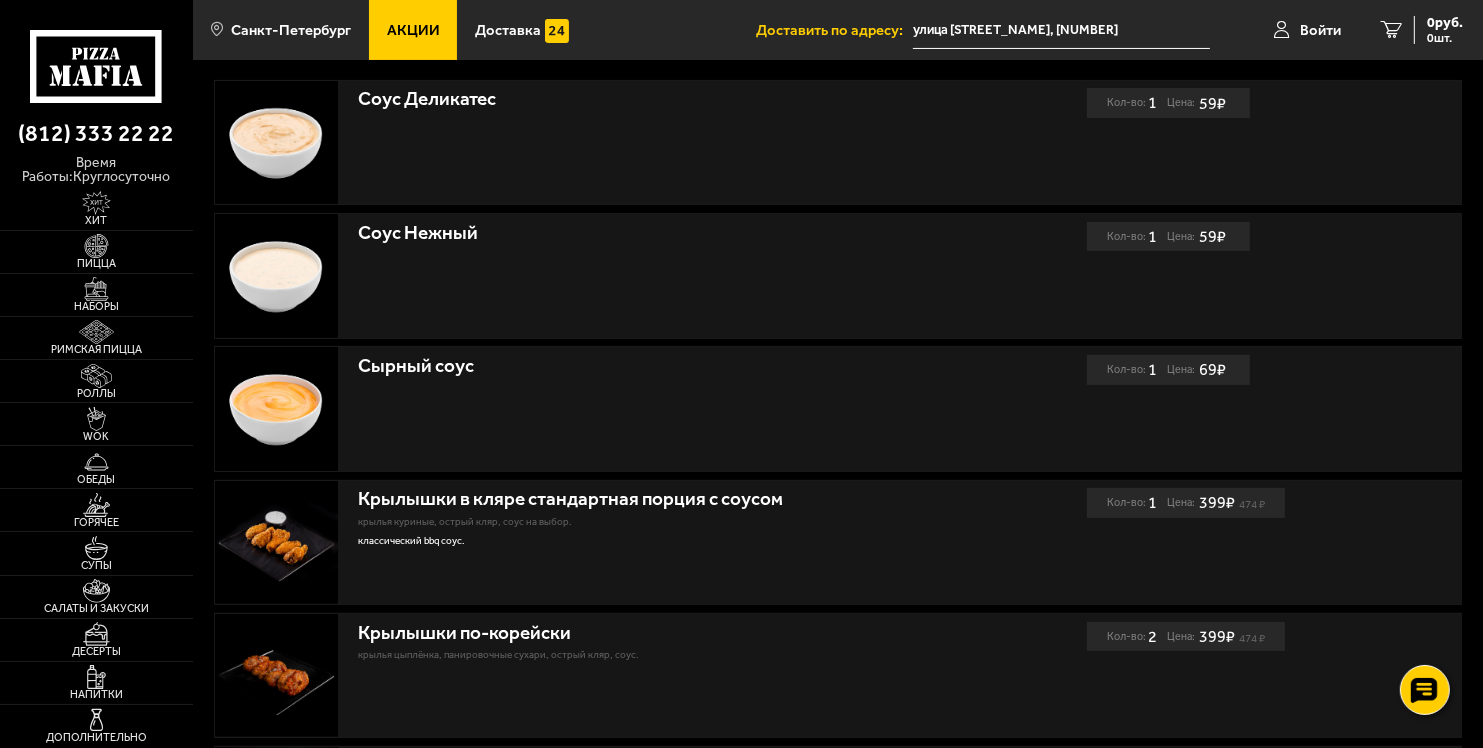 scroll, scrollTop: 0, scrollLeft: 0, axis: both 